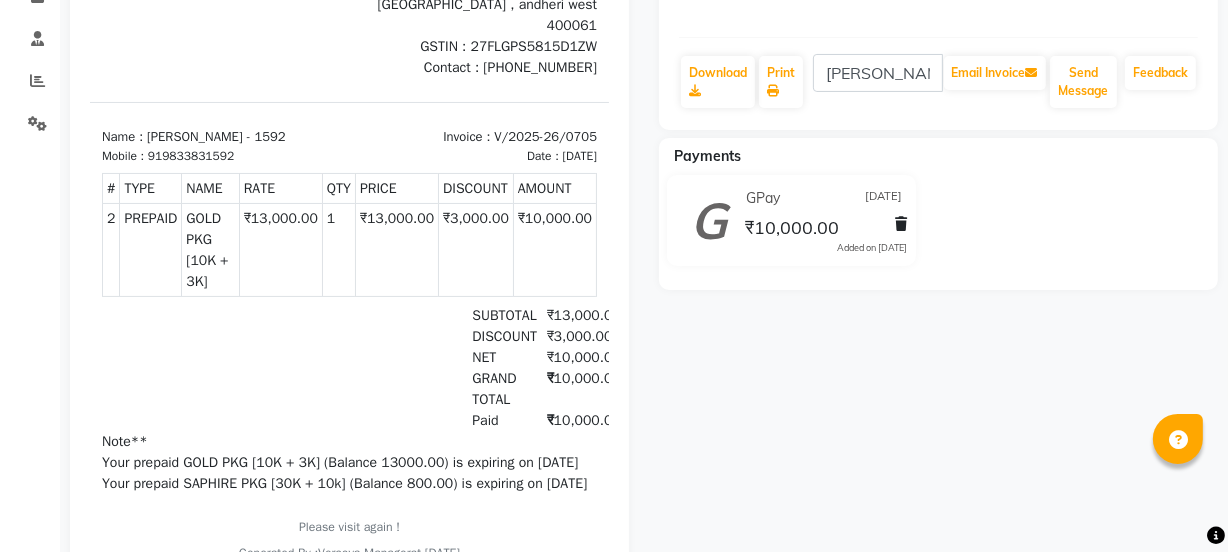scroll, scrollTop: 363, scrollLeft: 0, axis: vertical 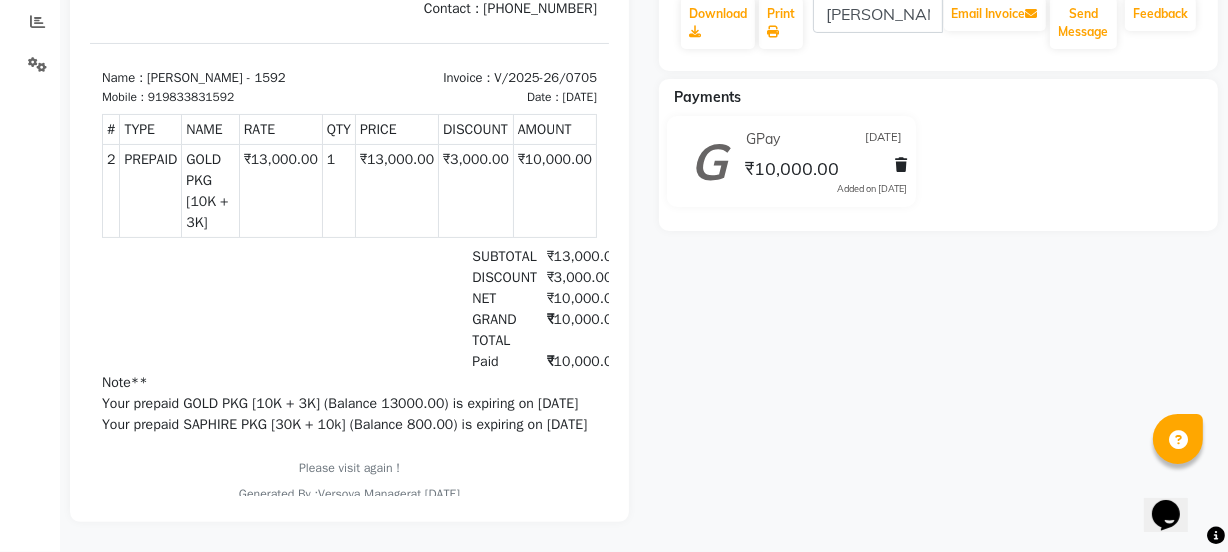 drag, startPoint x: 256, startPoint y: 373, endPoint x: 491, endPoint y: 394, distance: 235.93643 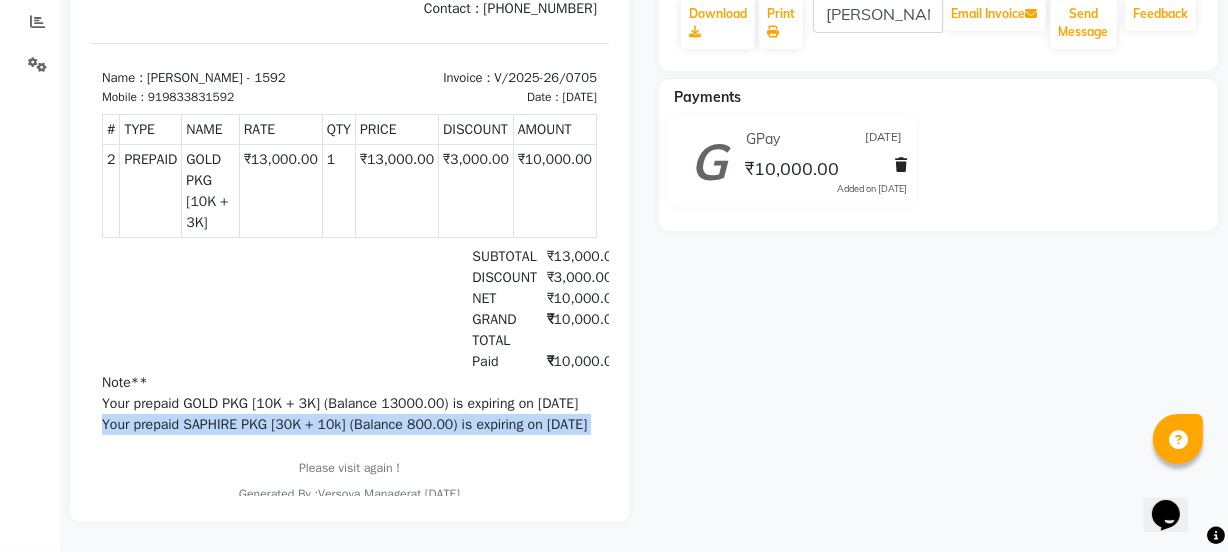 click on "Your prepaid SAPHIRE PKG [30K + 10k] (Balance 800.00) is expiring on 2025-08-18" at bounding box center (348, 425) 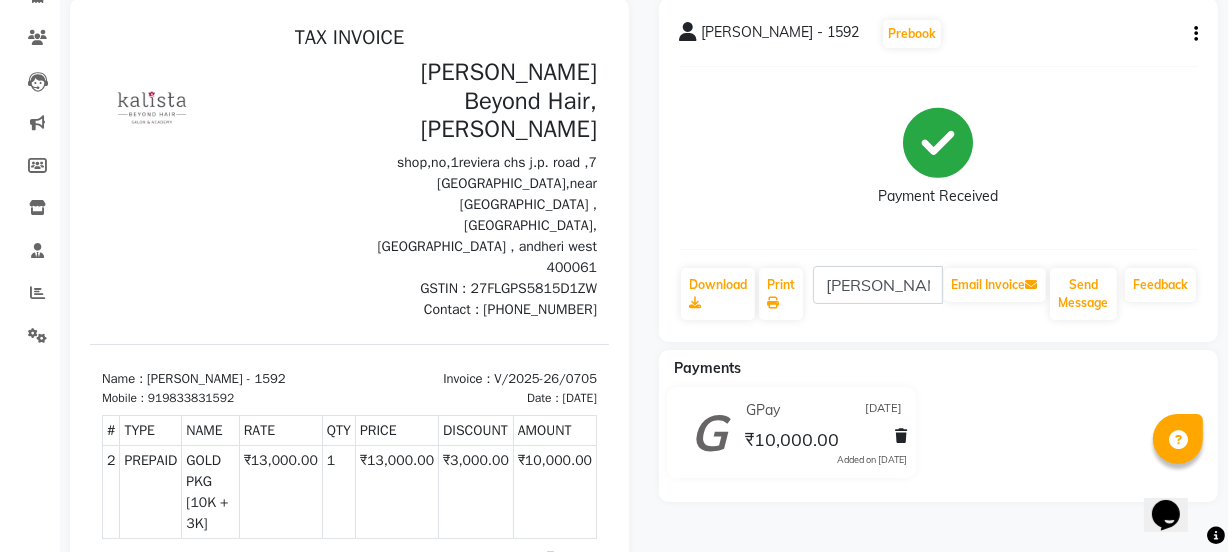 scroll, scrollTop: 0, scrollLeft: 0, axis: both 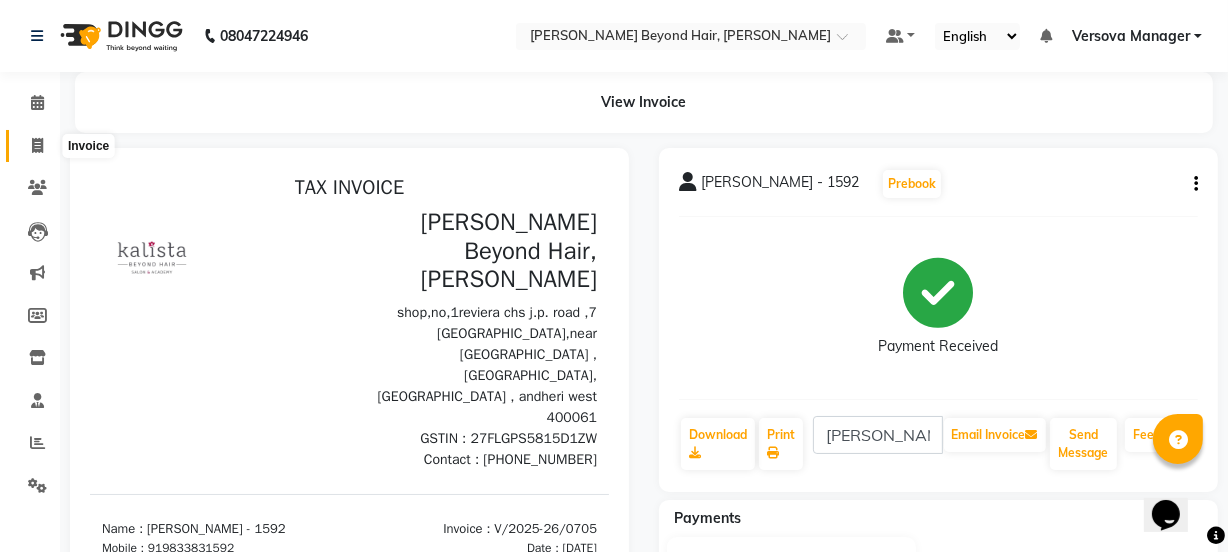 click 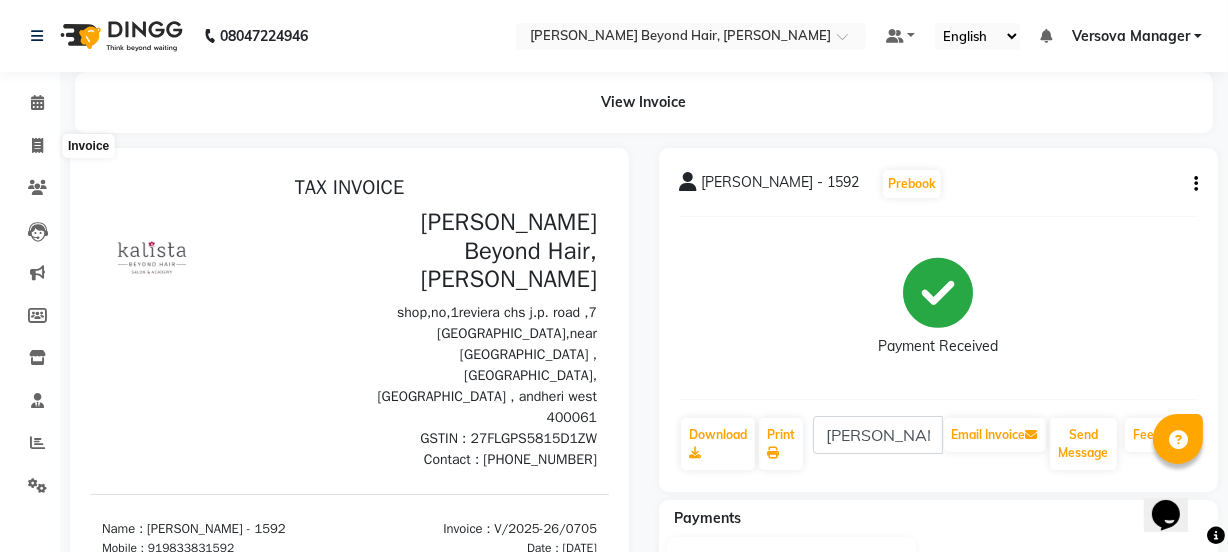 select on "service" 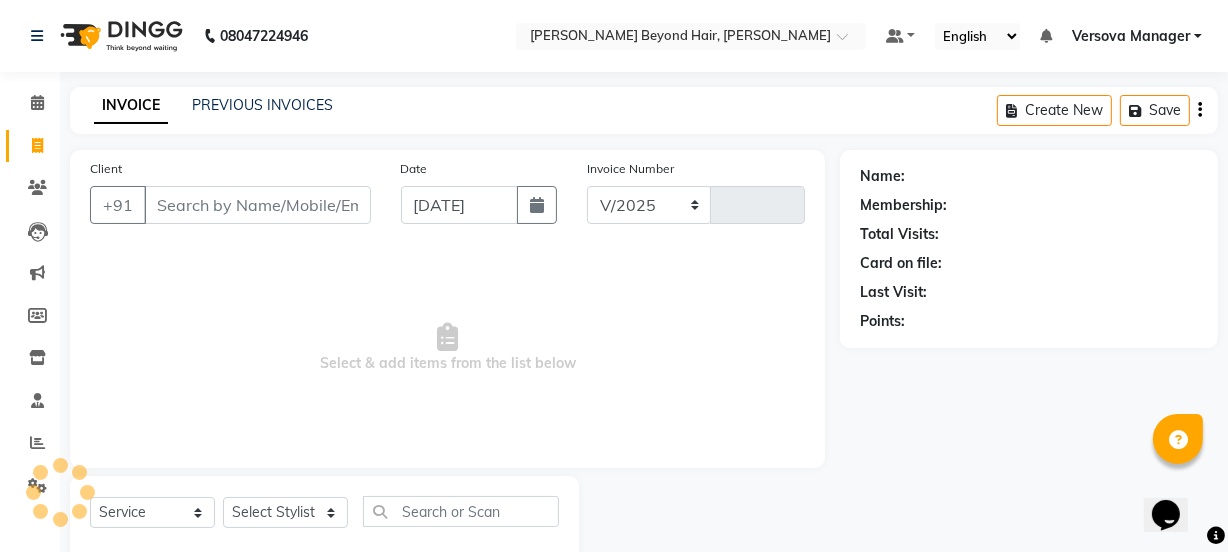 select on "6352" 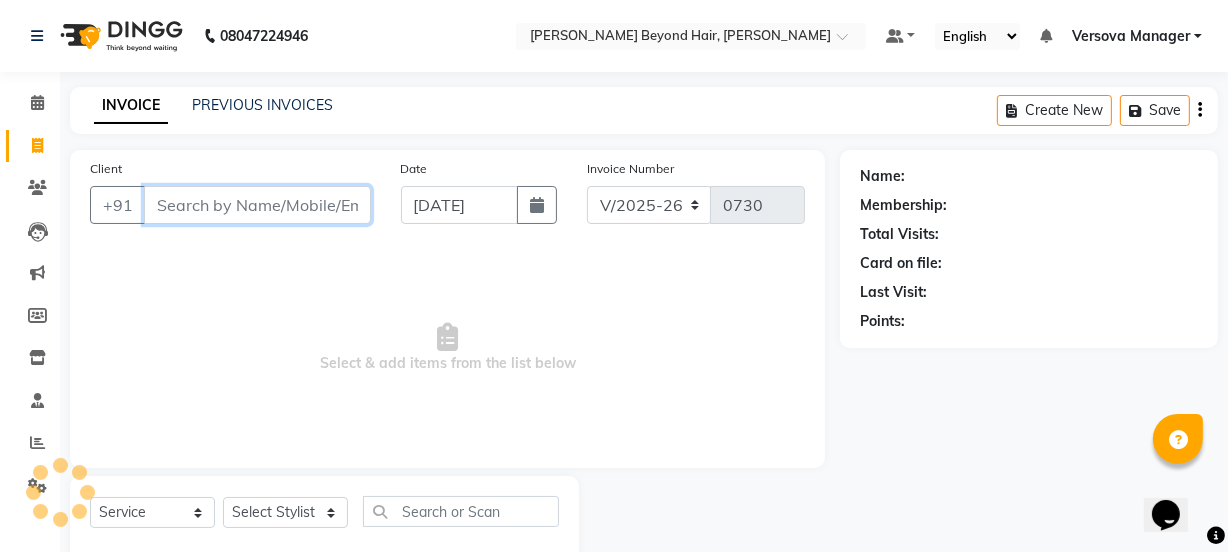scroll, scrollTop: 50, scrollLeft: 0, axis: vertical 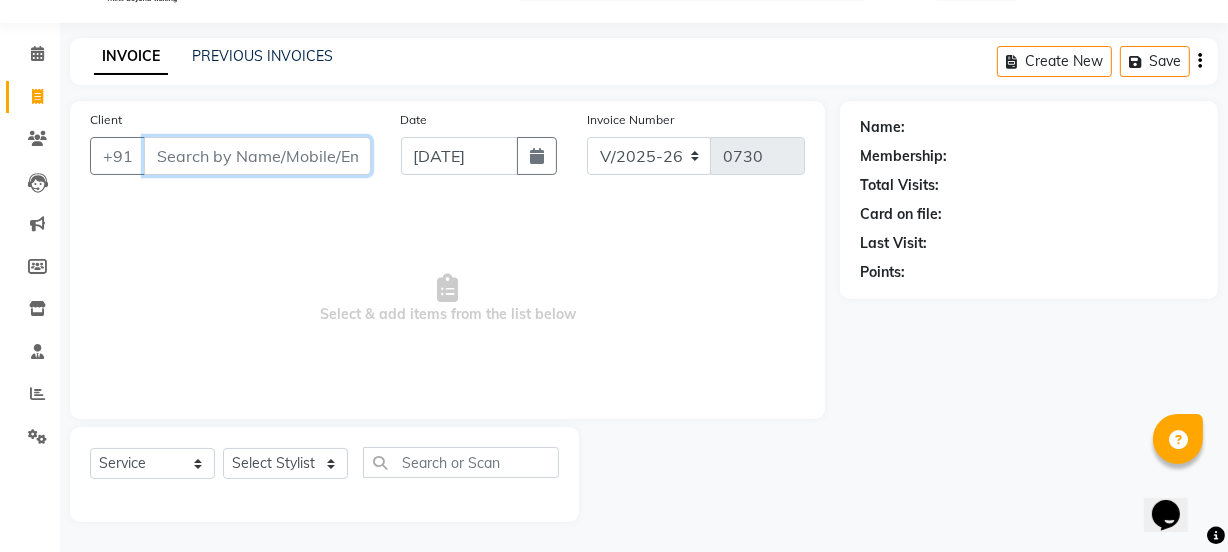 select on "48071" 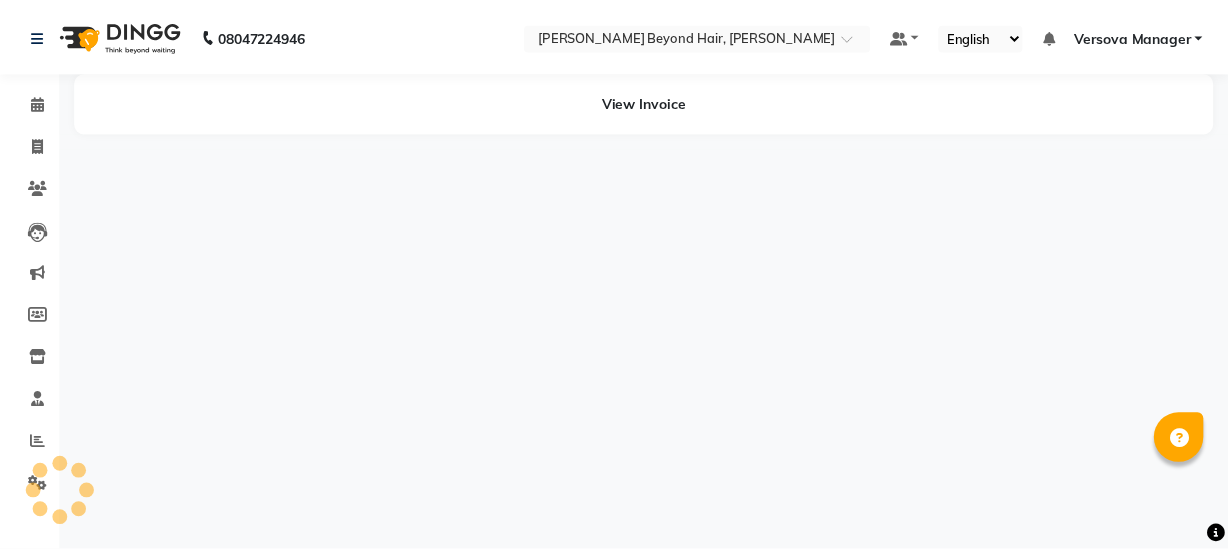 scroll, scrollTop: 0, scrollLeft: 0, axis: both 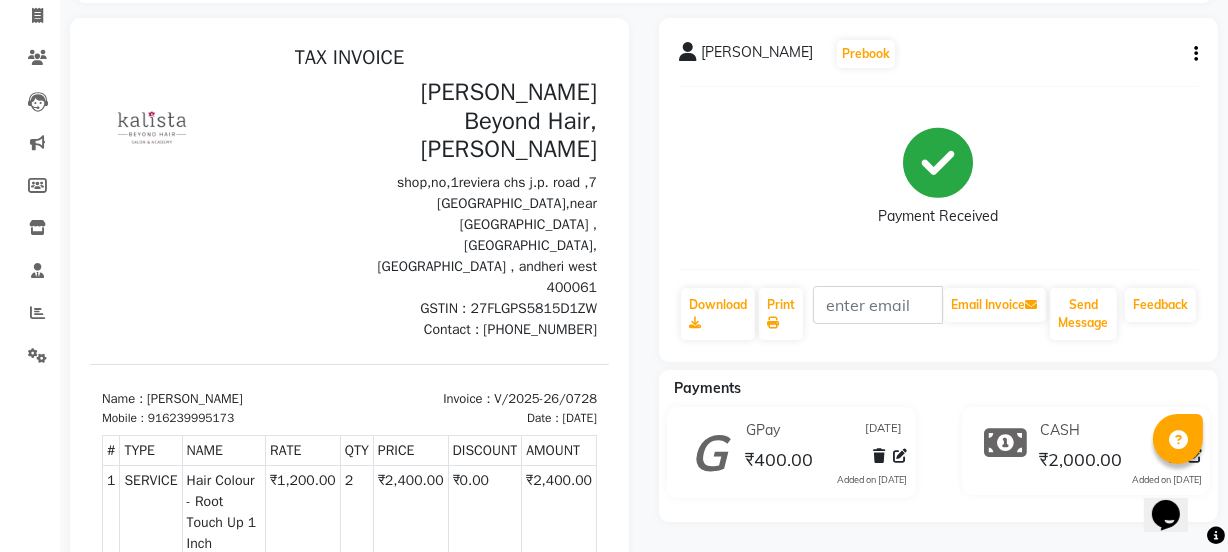 click 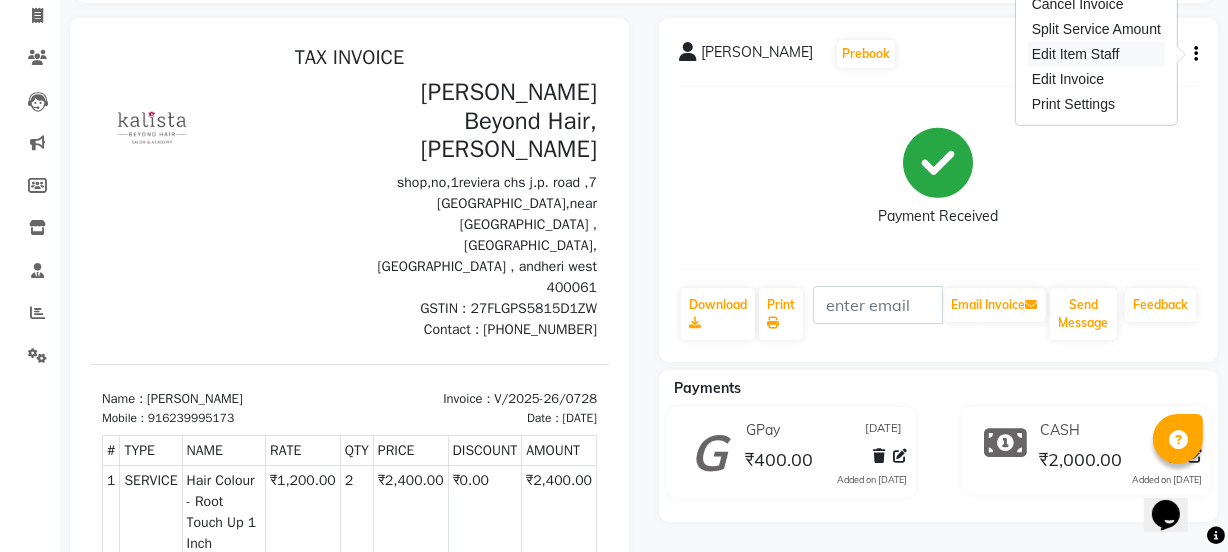 click on "Edit Item Staff" at bounding box center (1096, 54) 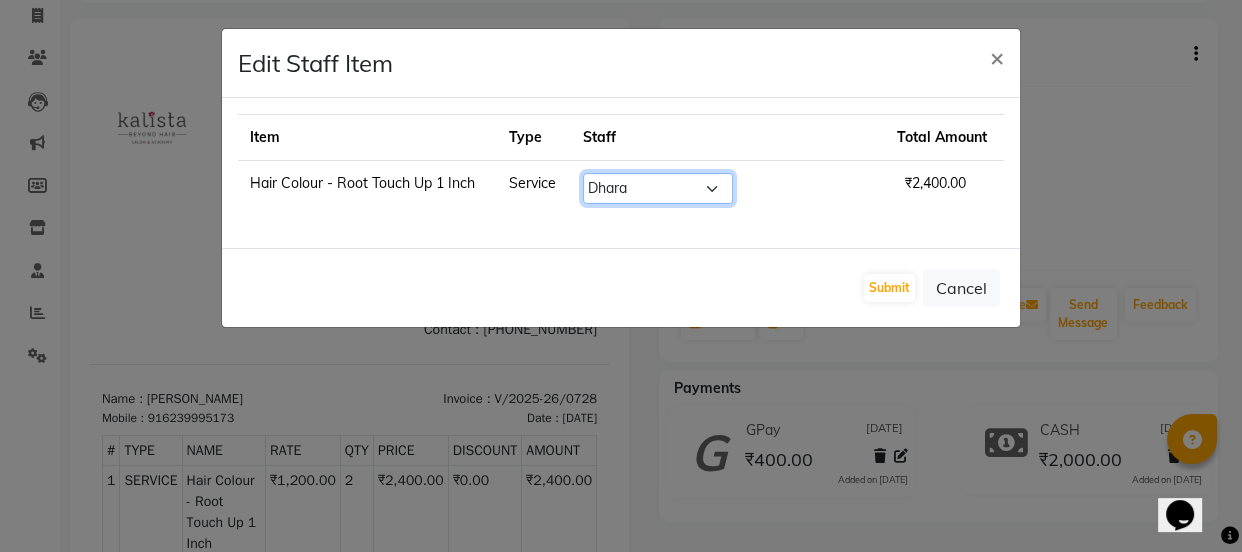 drag, startPoint x: 700, startPoint y: 190, endPoint x: 700, endPoint y: 201, distance: 11 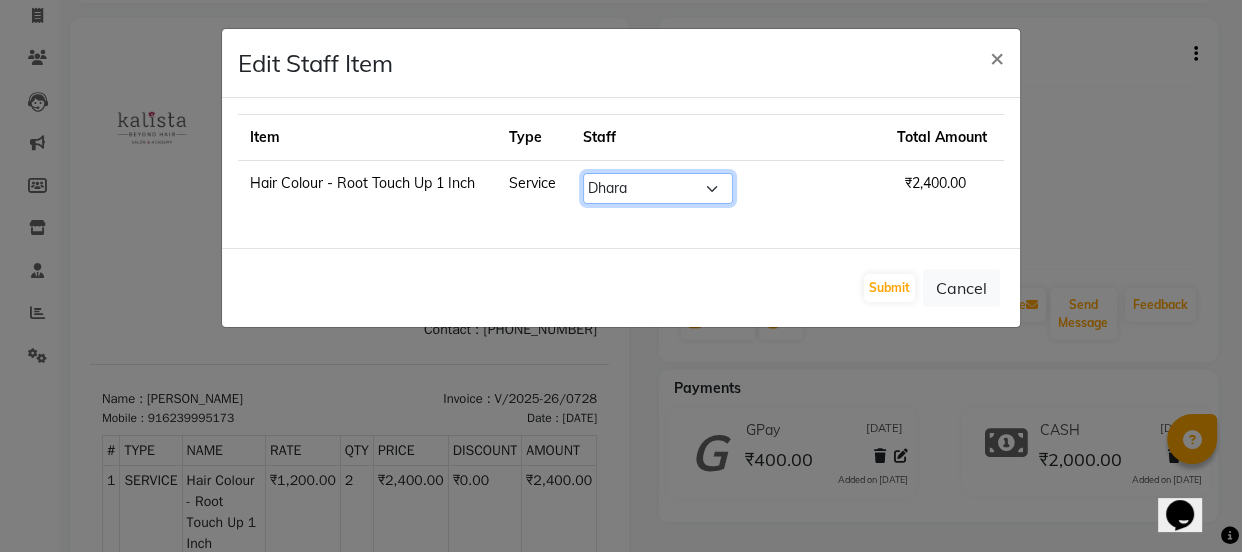 select on "47583" 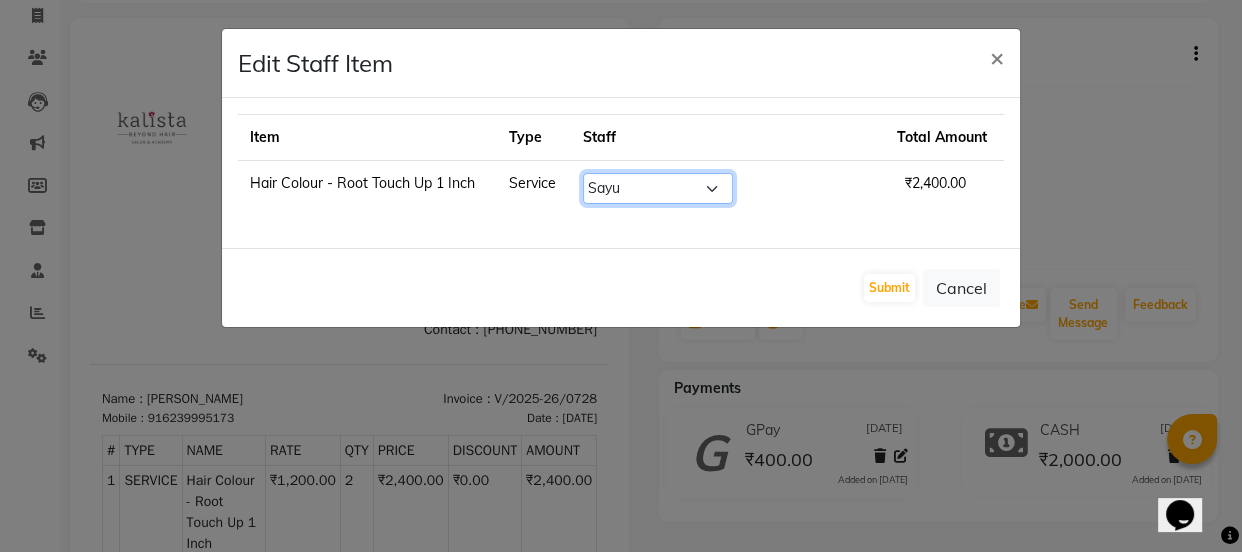 click on "Select  ADMIN   [PERSON_NAME]    [PERSON_NAME]   [PERSON_NAME]    [PERSON_NAME]   [PERSON_NAME]   [PERSON_NAME]   [PERSON_NAME]    [PERSON_NAME]    [PERSON_NAME]    Sheetal    SIDDHI   Sunny    teju    Versova Manager   [PERSON_NAME] [PERSON_NAME]" 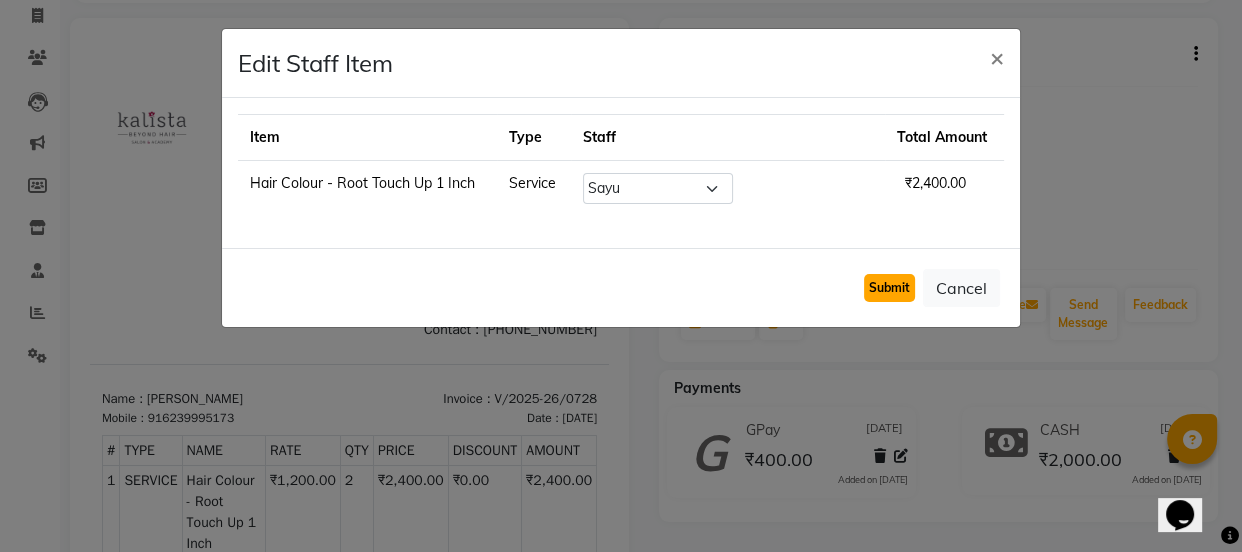 click on "Submit" 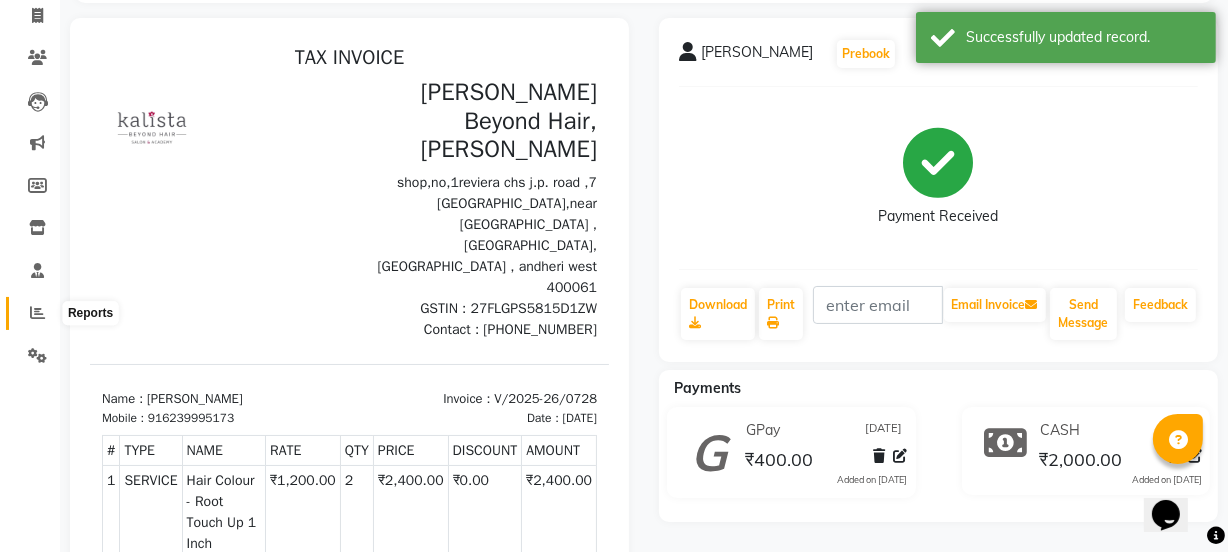 click 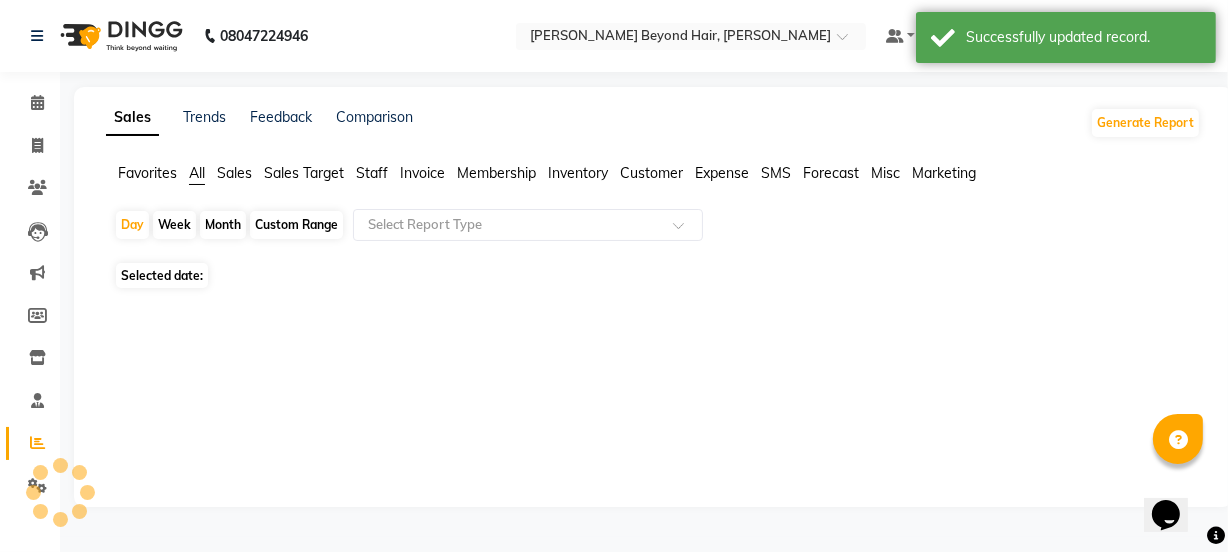 scroll, scrollTop: 0, scrollLeft: 0, axis: both 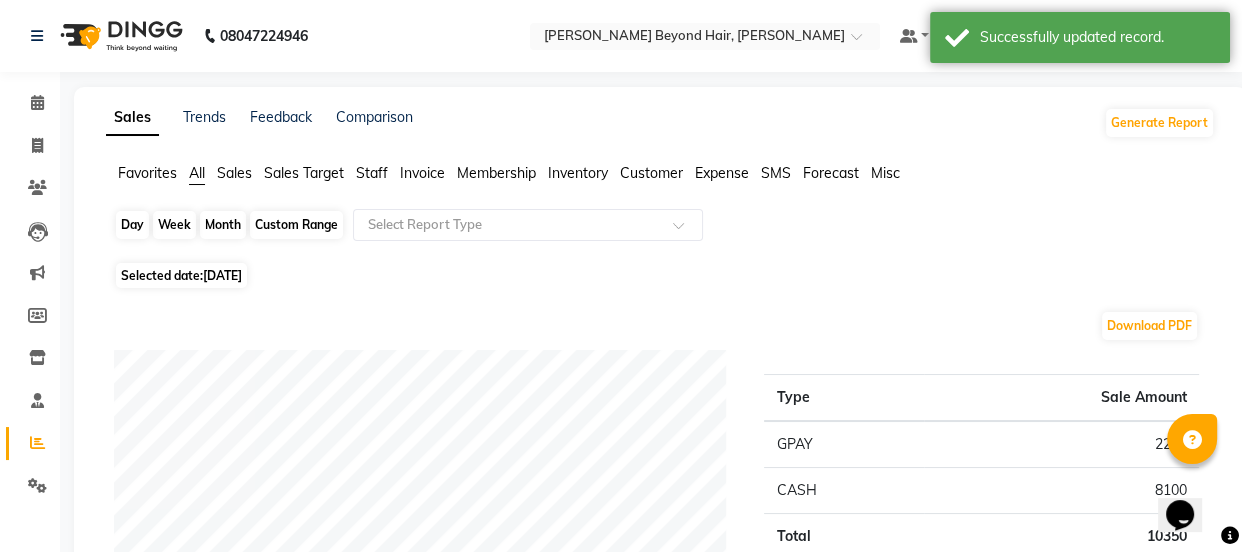 click on "Day" 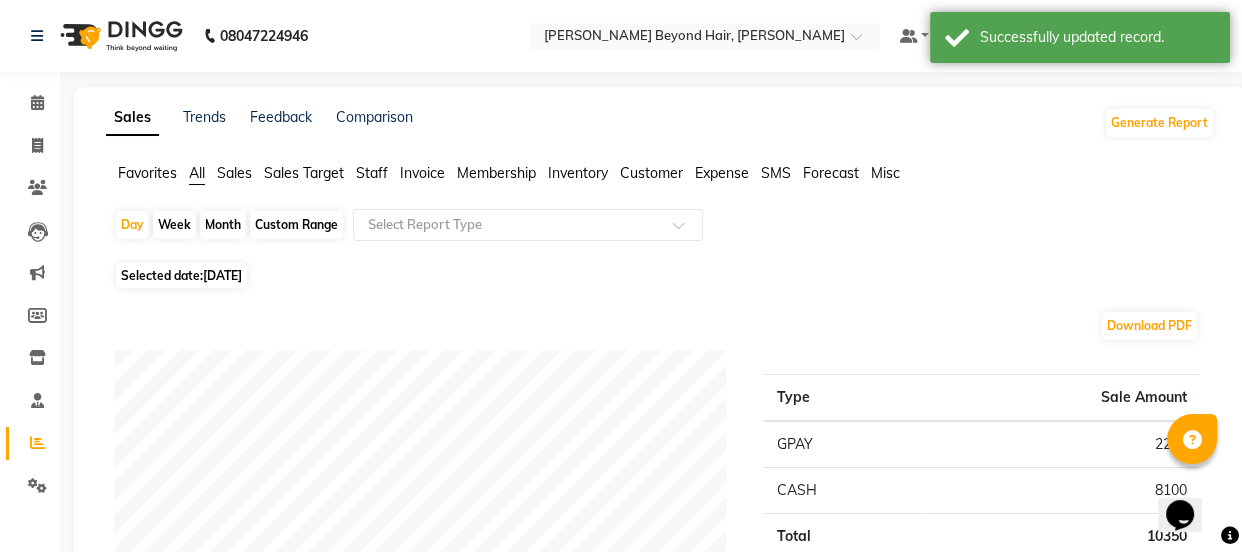 select on "7" 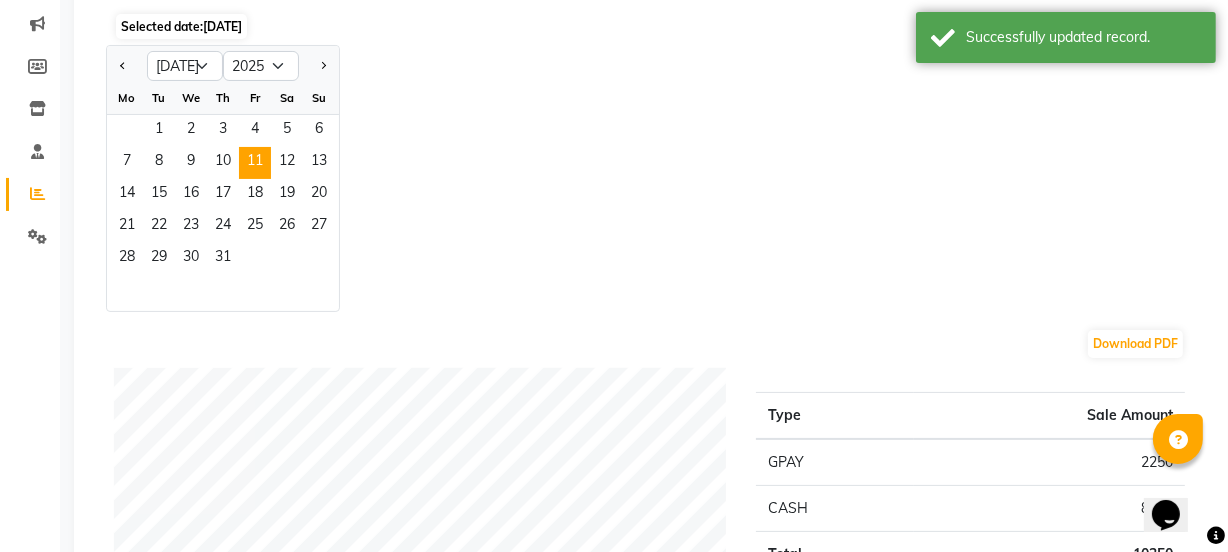 scroll, scrollTop: 0, scrollLeft: 0, axis: both 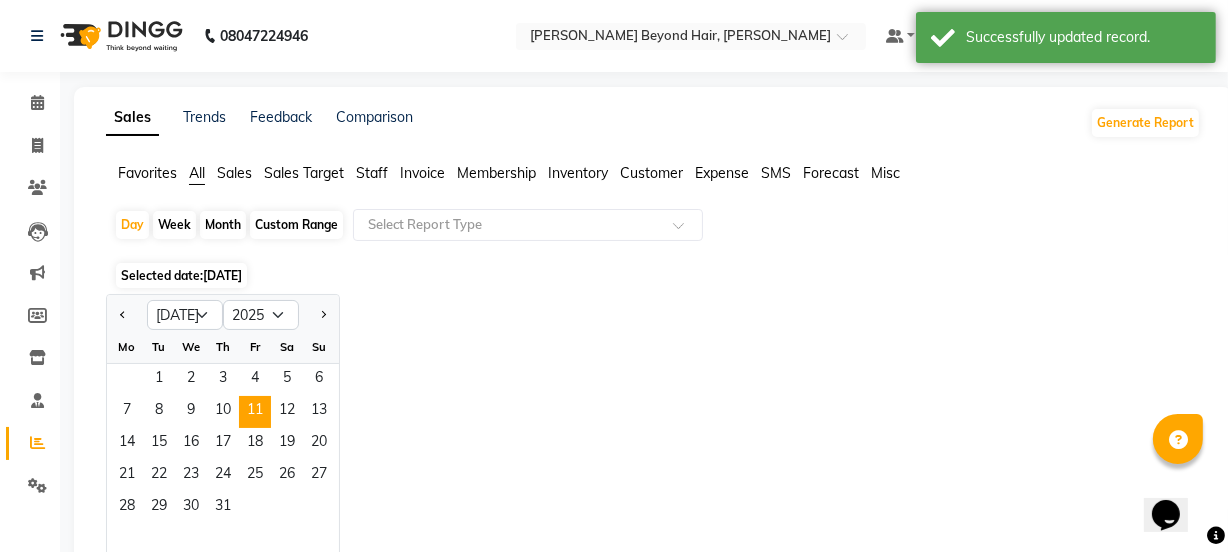 click on "Staff" 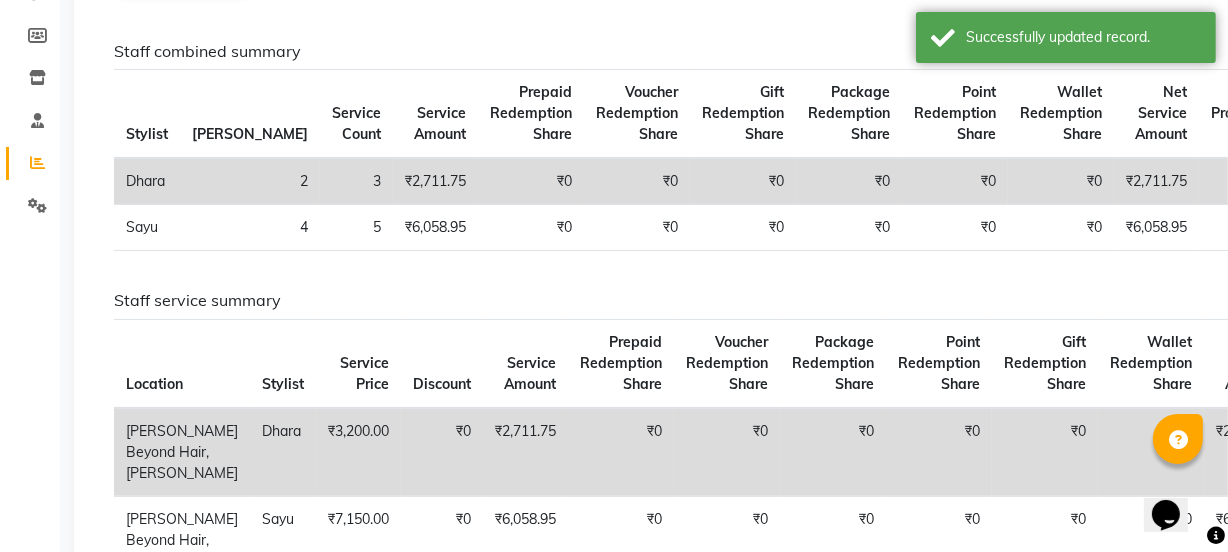 scroll, scrollTop: 272, scrollLeft: 0, axis: vertical 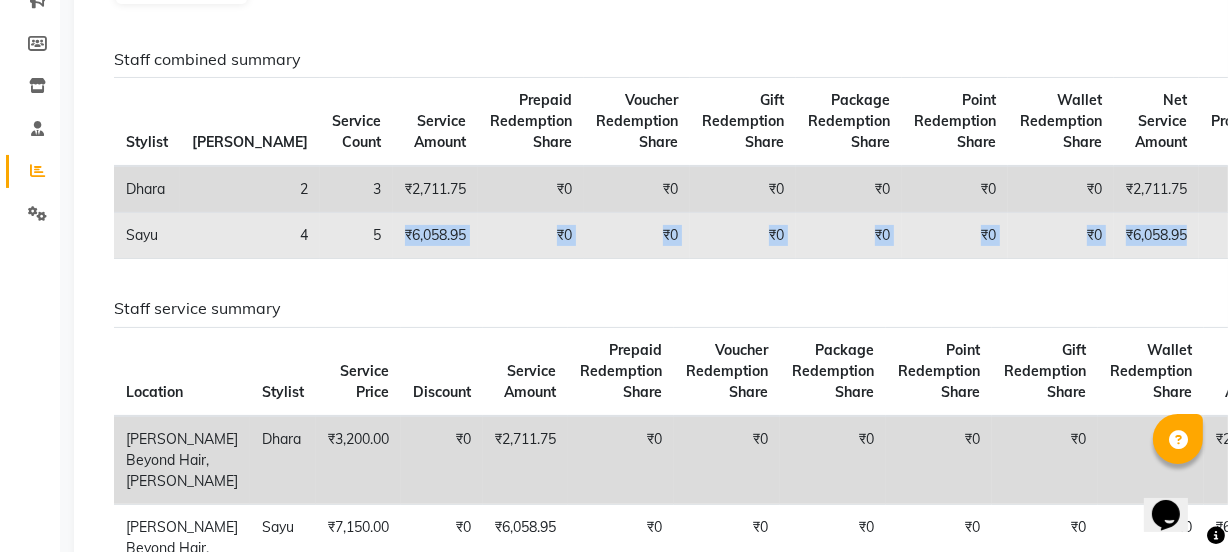 drag, startPoint x: 317, startPoint y: 239, endPoint x: 1117, endPoint y: 248, distance: 800.0506 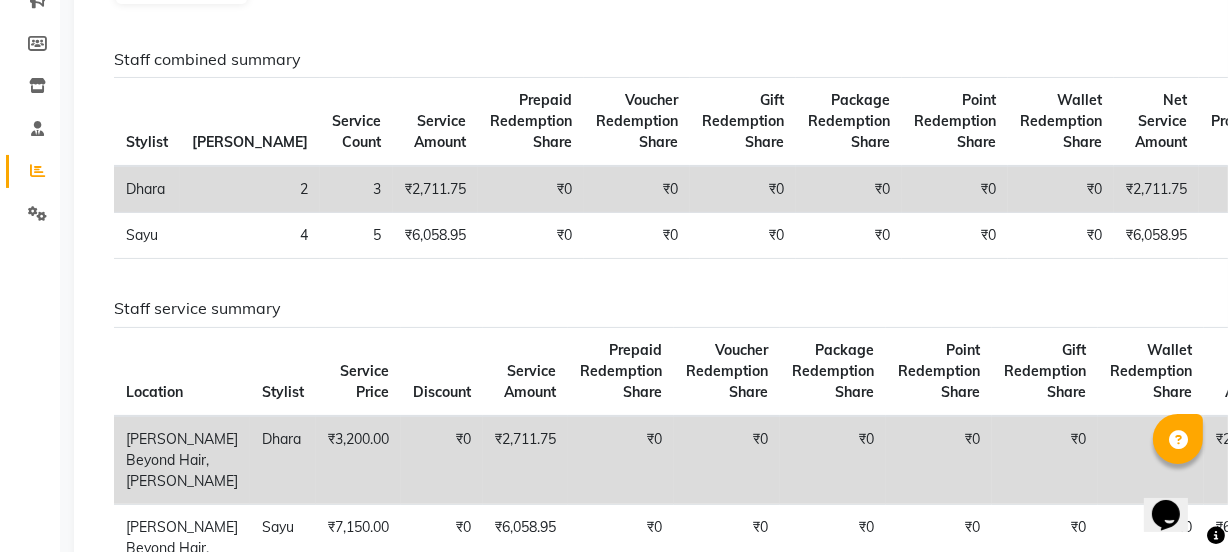 click on "Staff service summary" 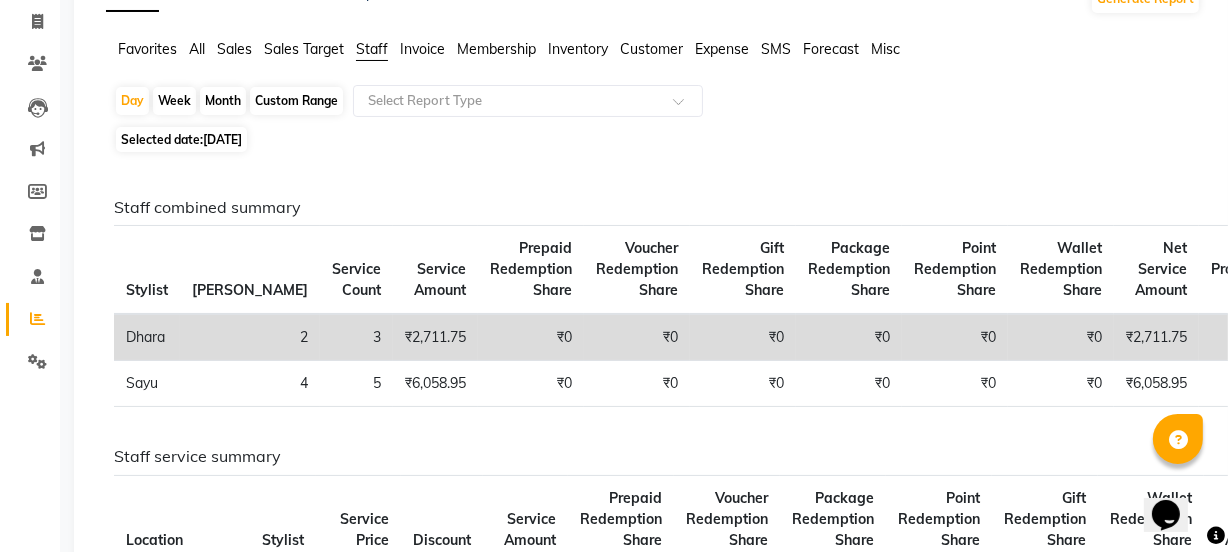 scroll, scrollTop: 0, scrollLeft: 0, axis: both 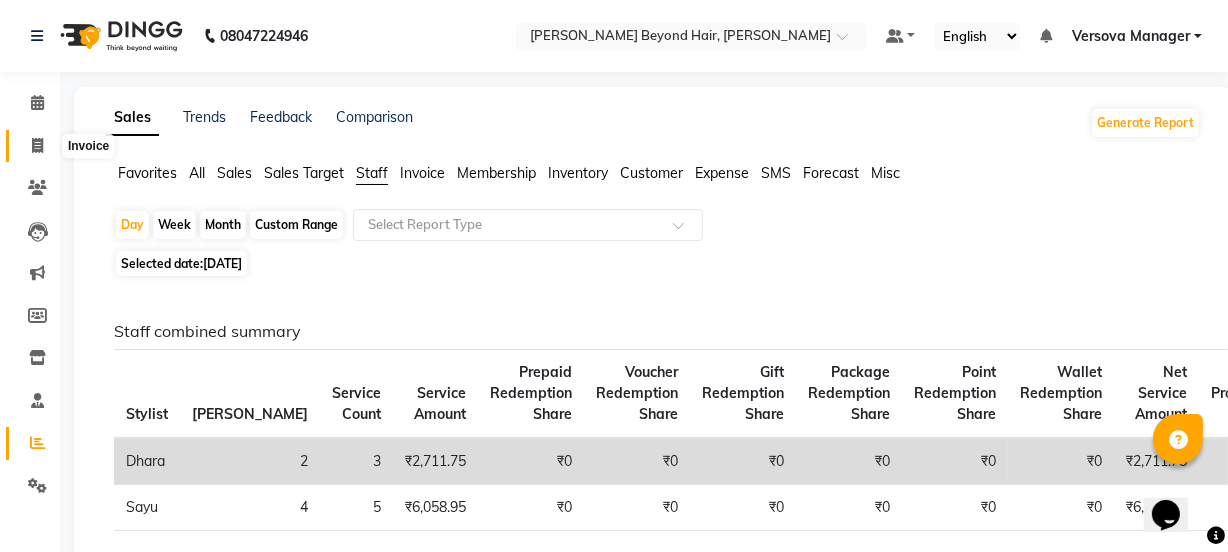 click 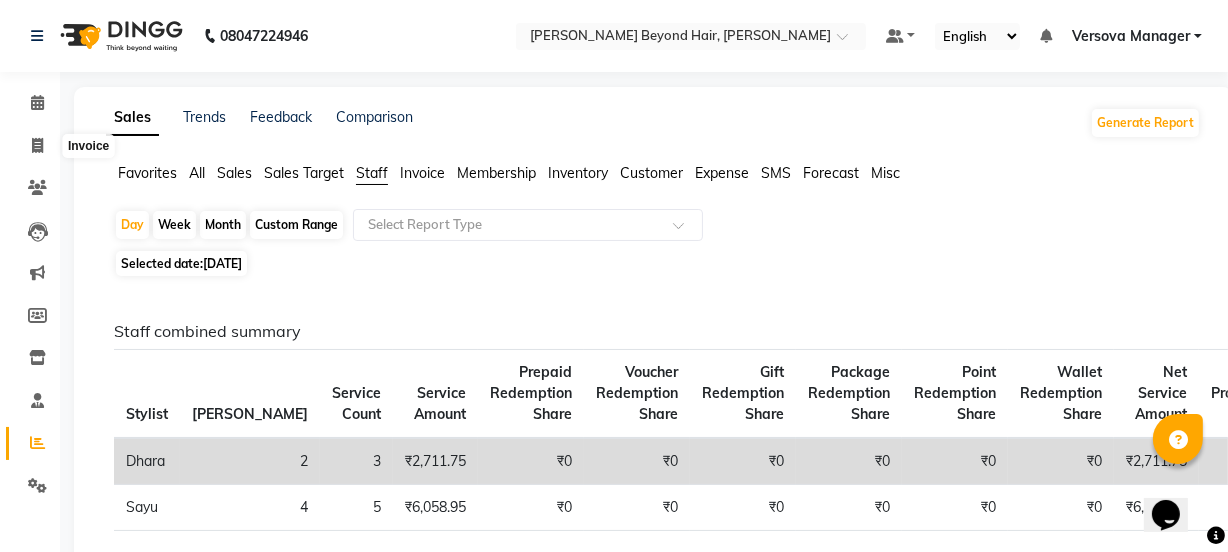 select on "service" 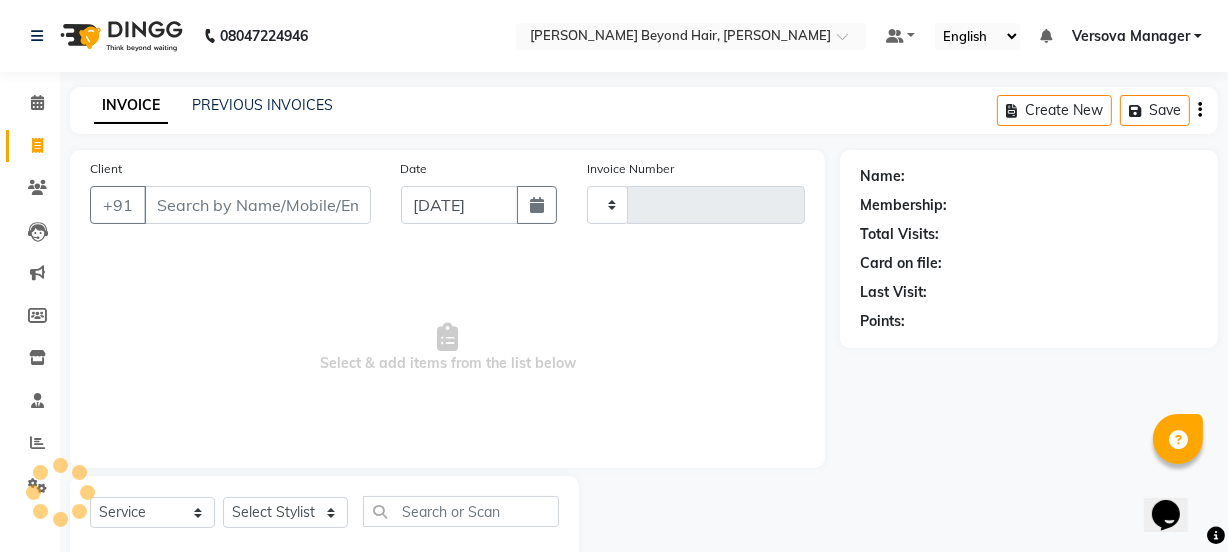 scroll, scrollTop: 50, scrollLeft: 0, axis: vertical 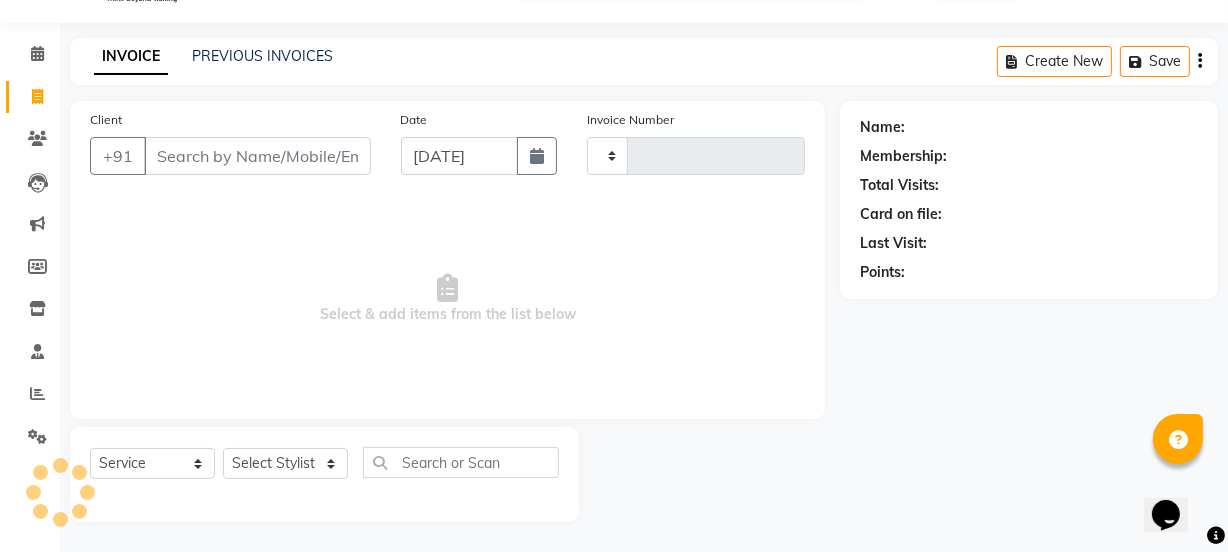 type on "0730" 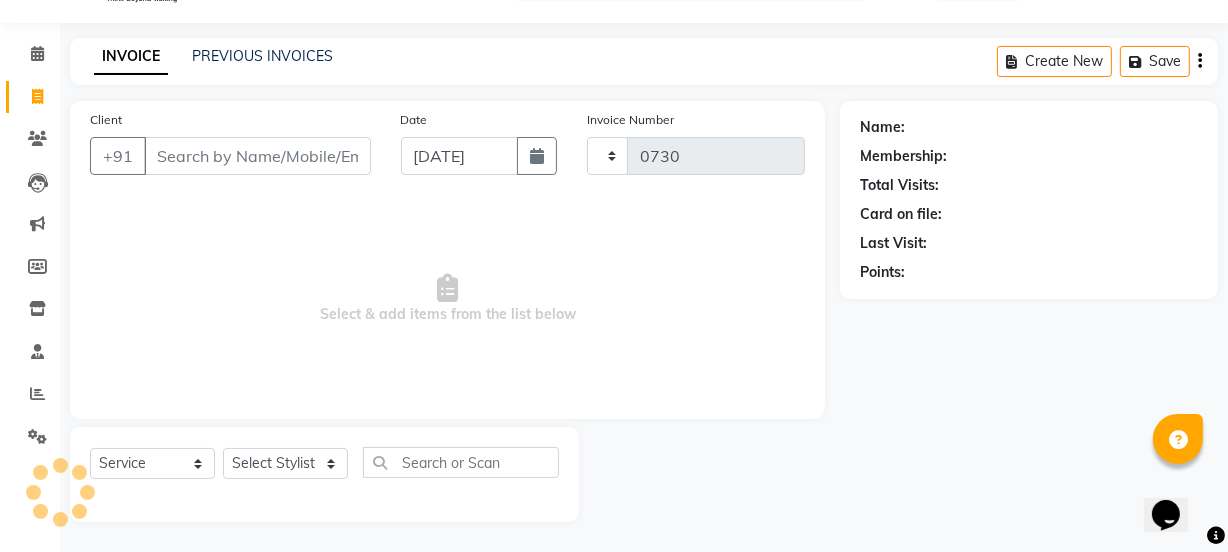 select on "6352" 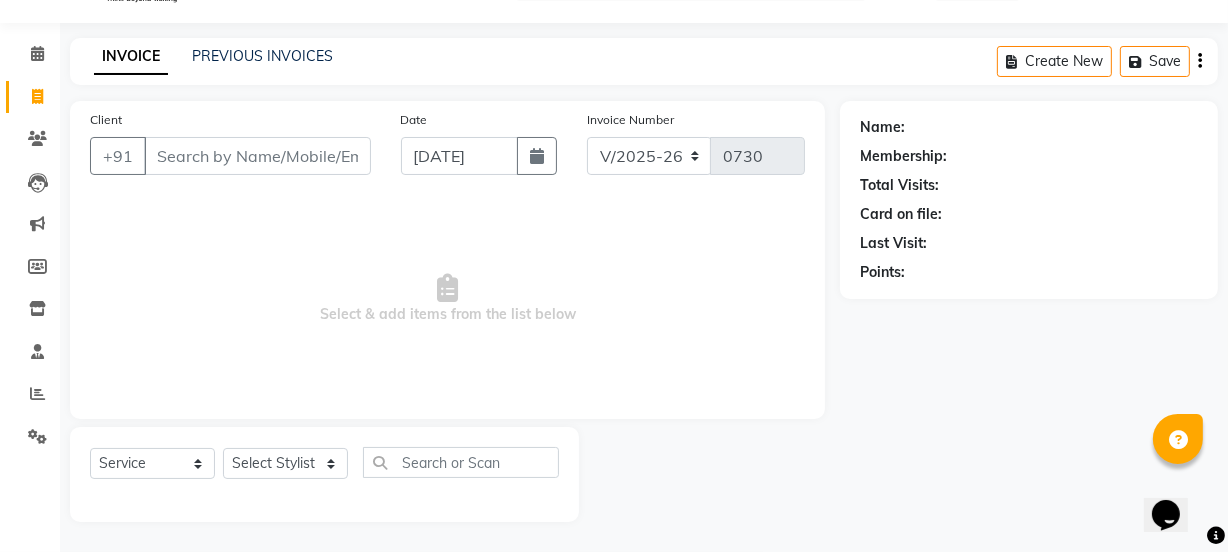 select on "48071" 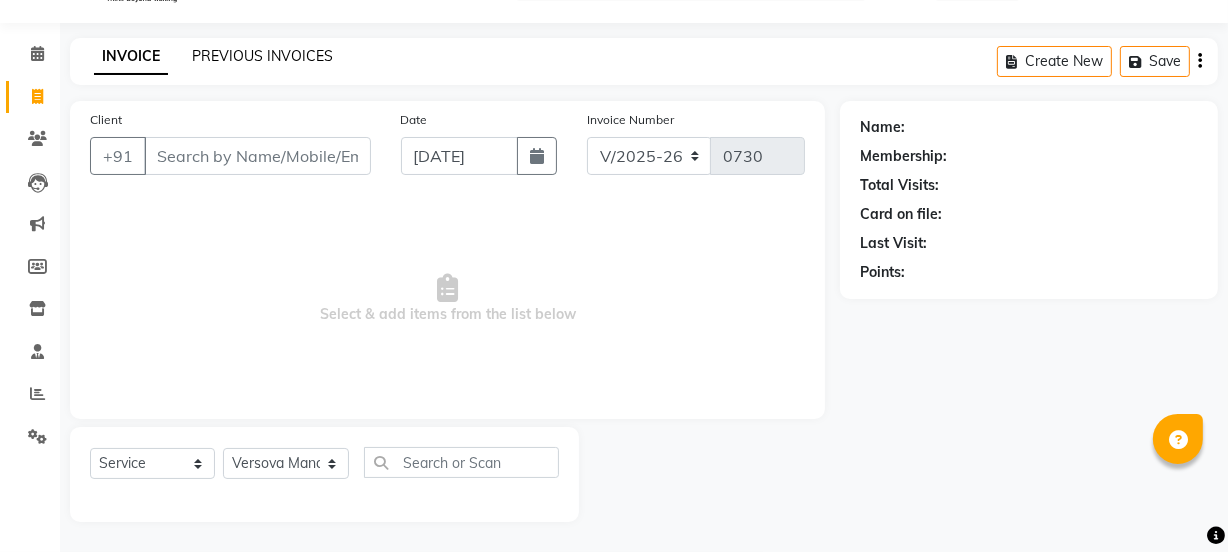 click on "PREVIOUS INVOICES" 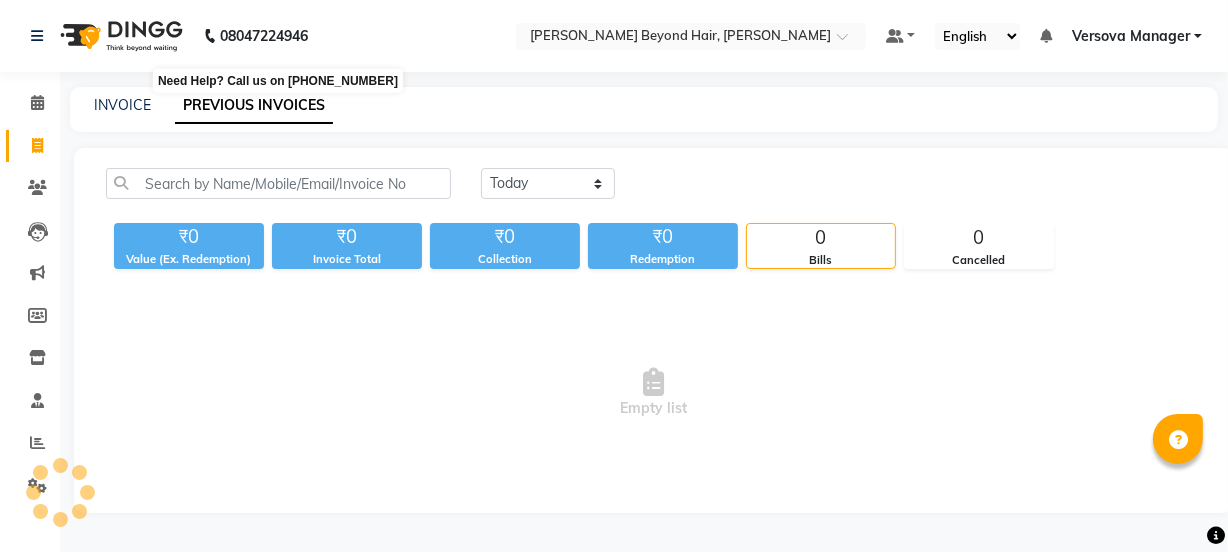 scroll, scrollTop: 0, scrollLeft: 0, axis: both 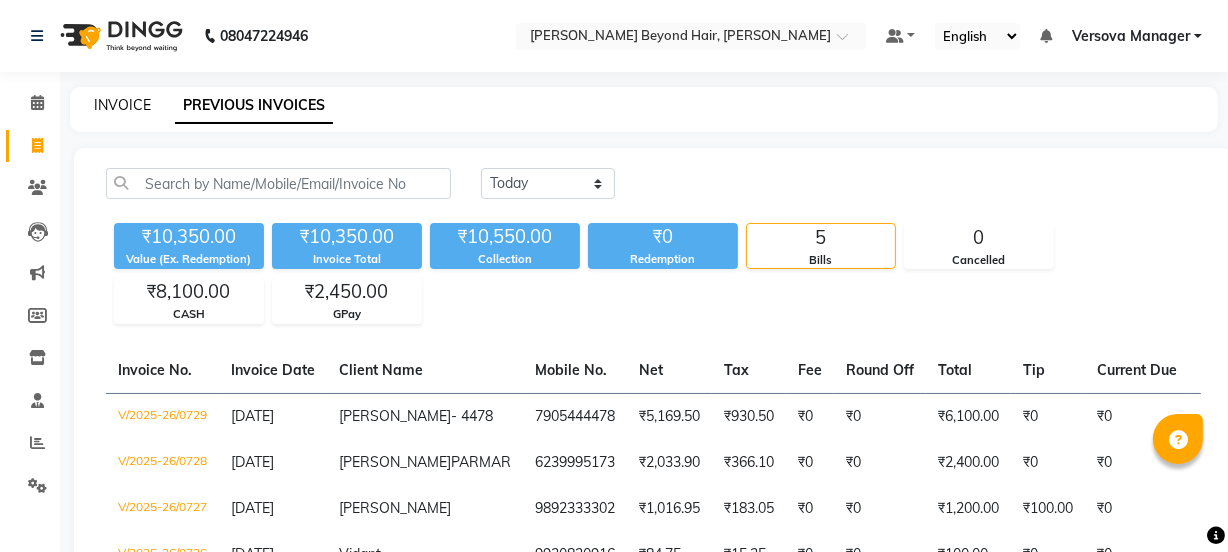 click on "INVOICE" 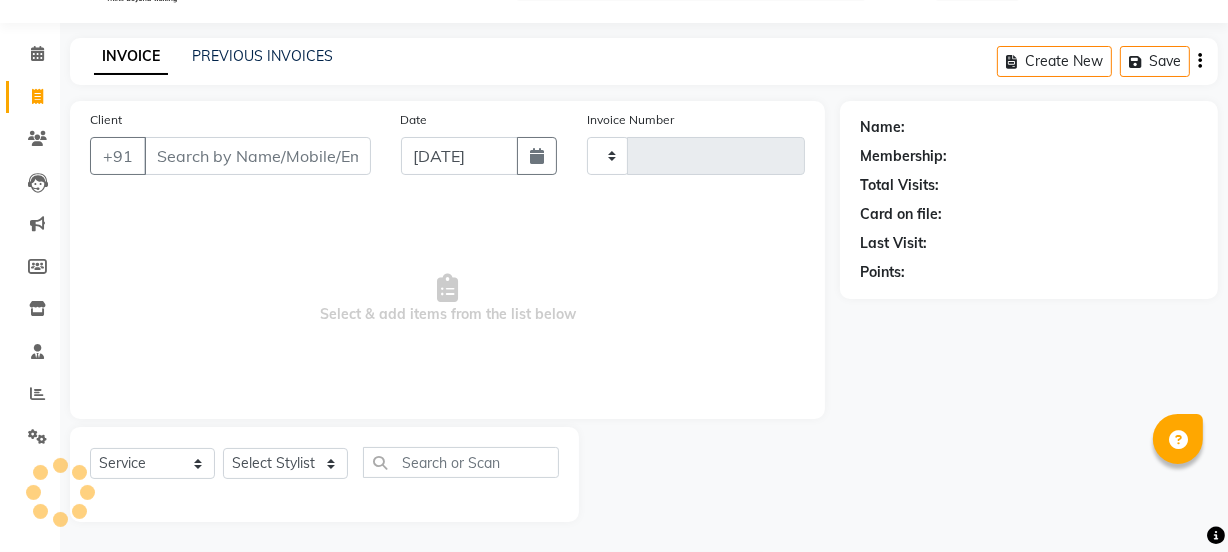 type on "0730" 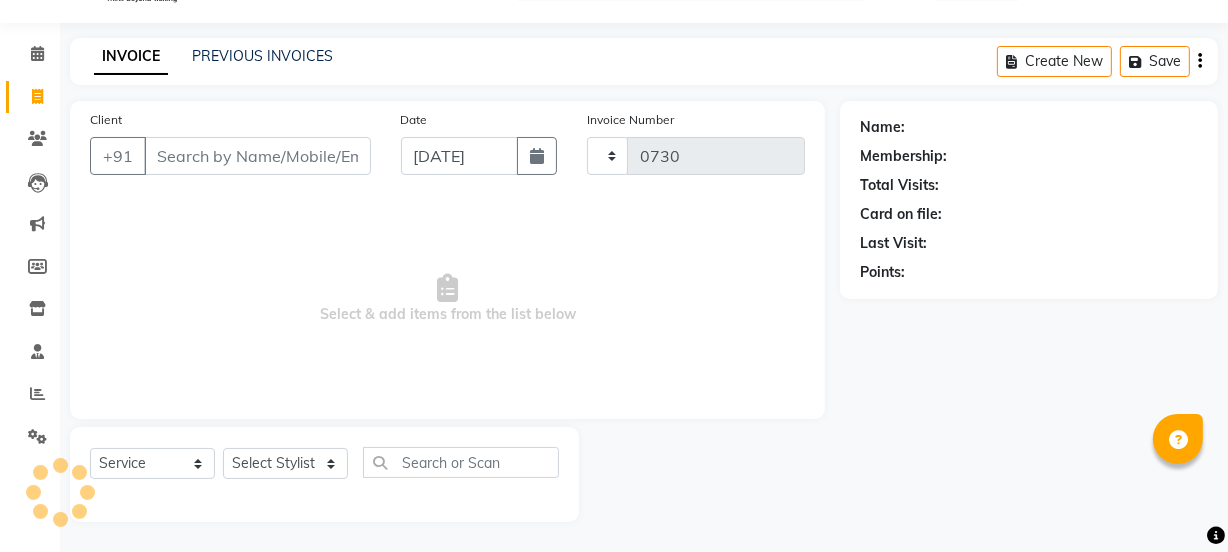 select on "6352" 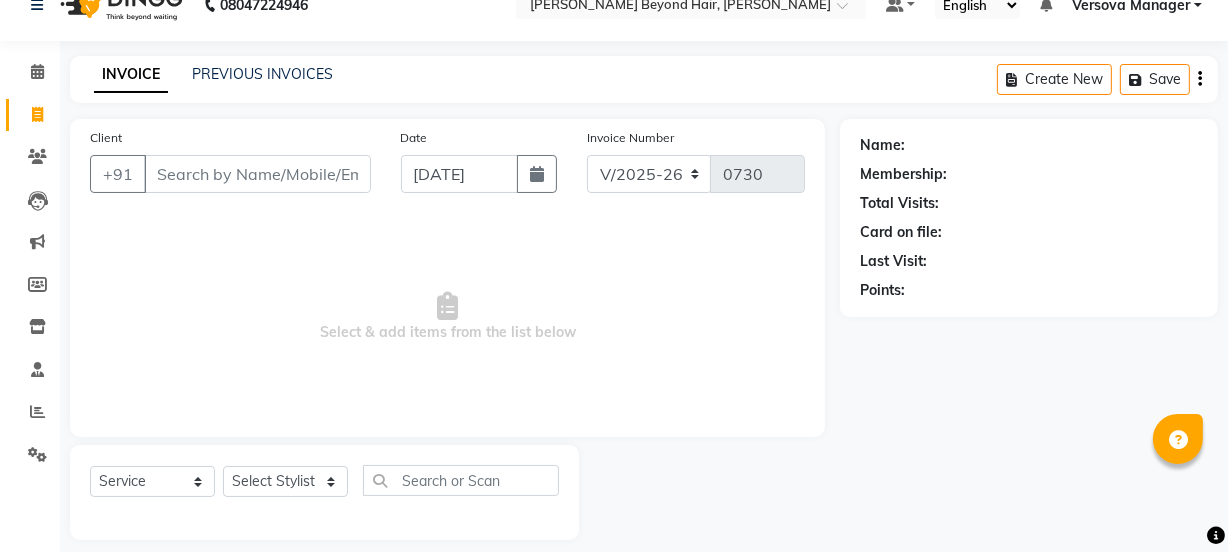 scroll, scrollTop: 0, scrollLeft: 0, axis: both 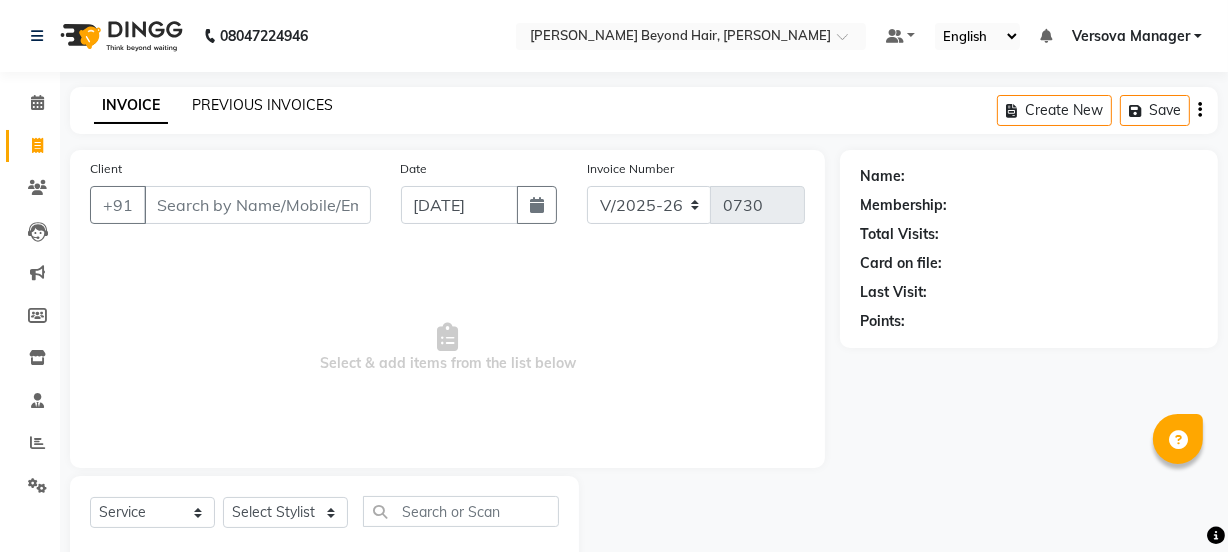 click on "PREVIOUS INVOICES" 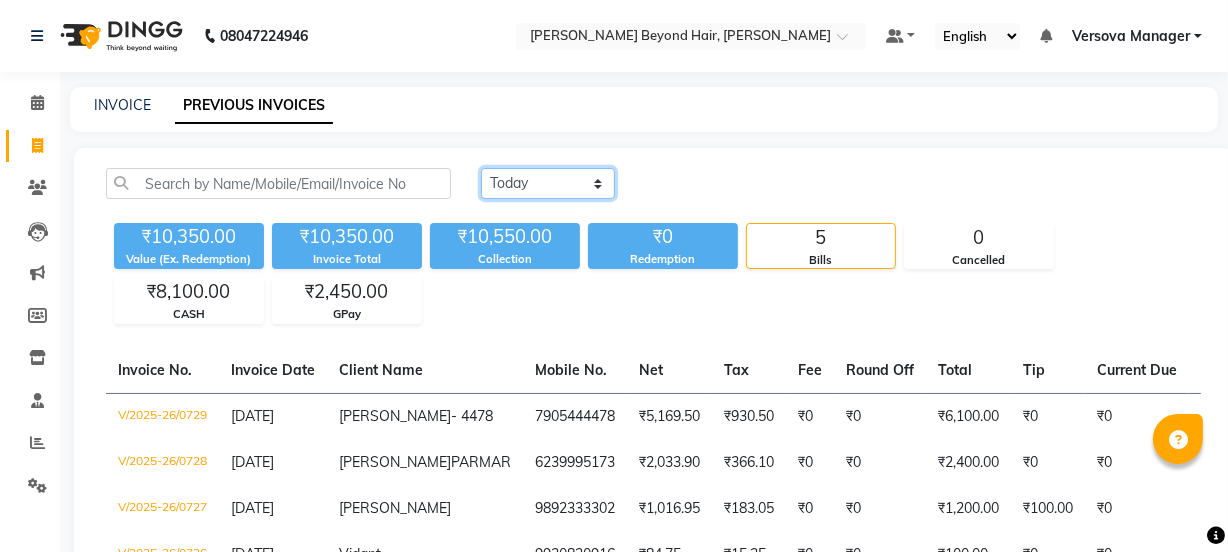 click on "[DATE] [DATE] Custom Range" 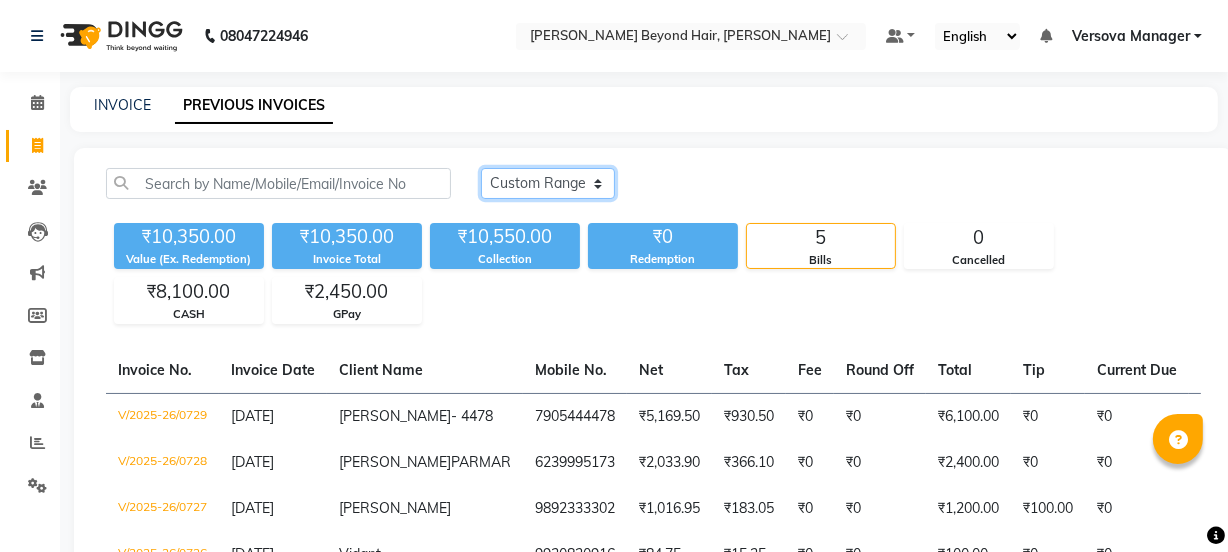 click on "[DATE] [DATE] Custom Range" 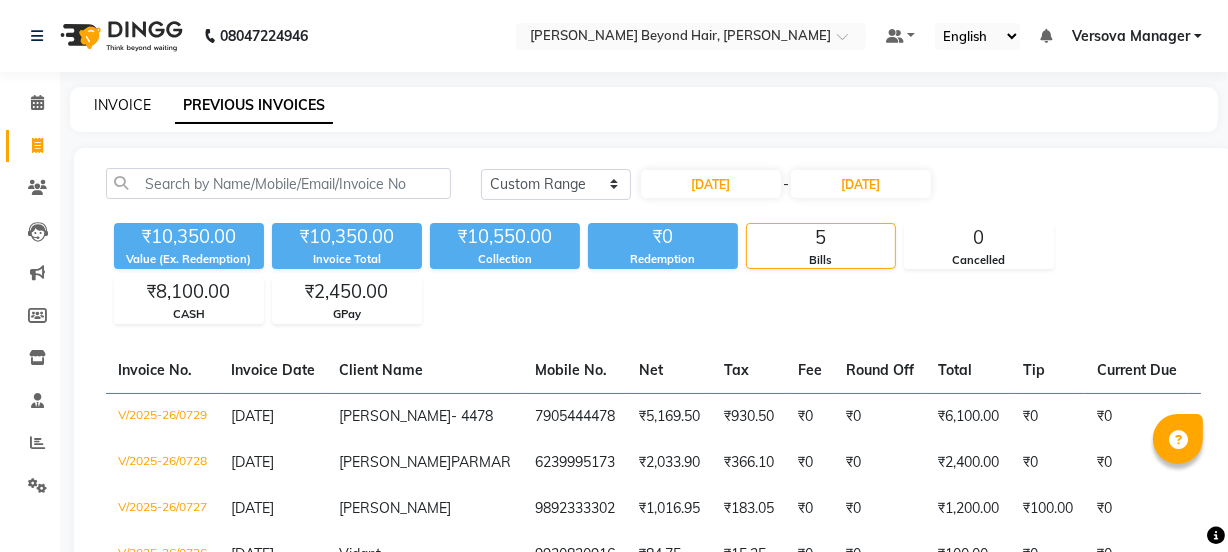 click on "INVOICE" 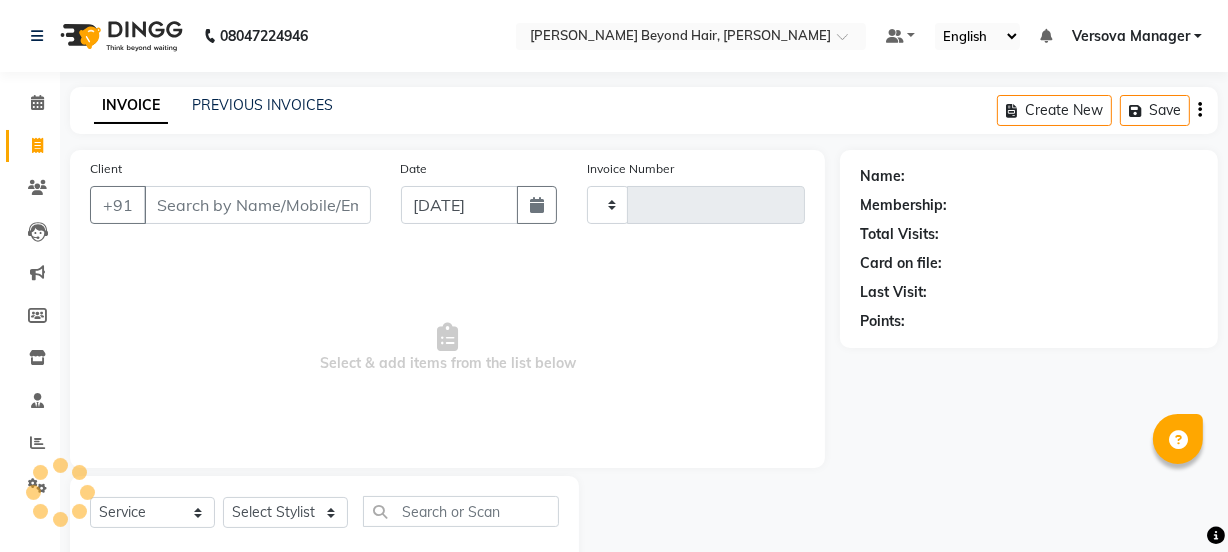scroll, scrollTop: 50, scrollLeft: 0, axis: vertical 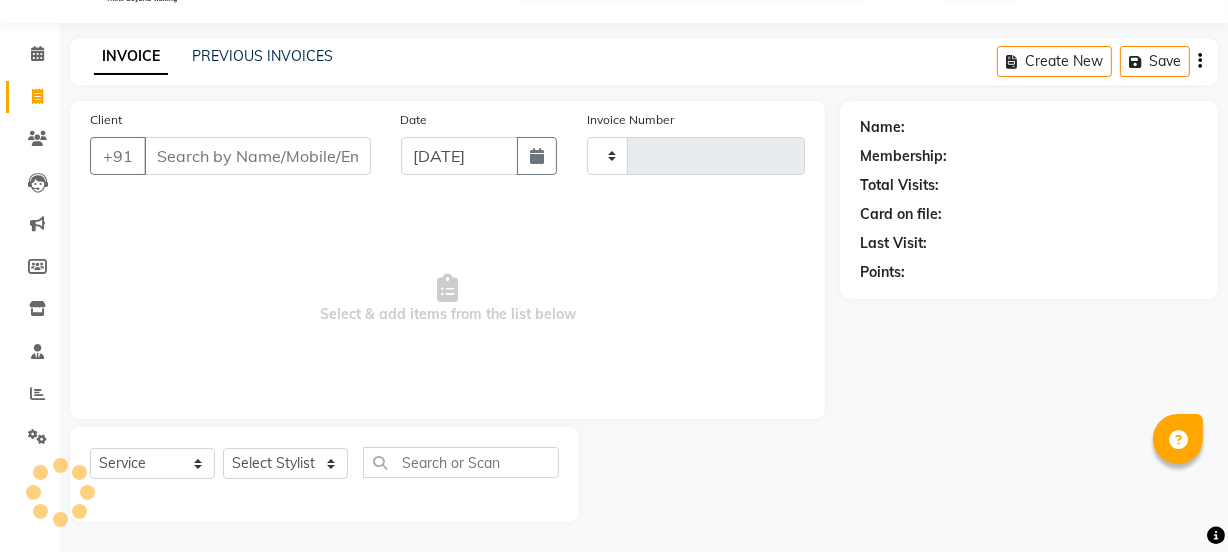 type on "0730" 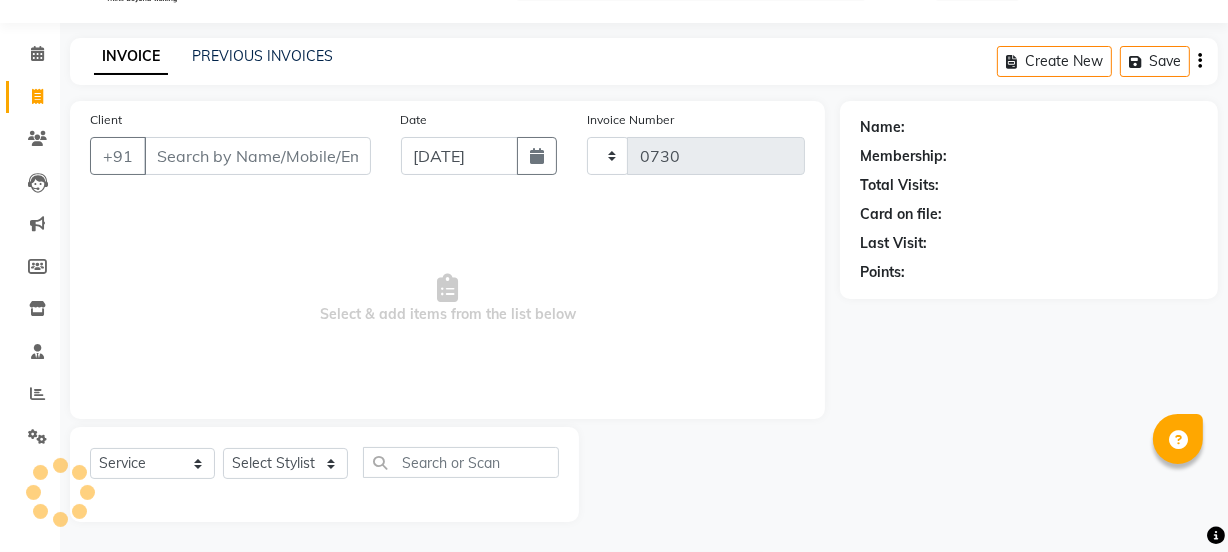 select on "6352" 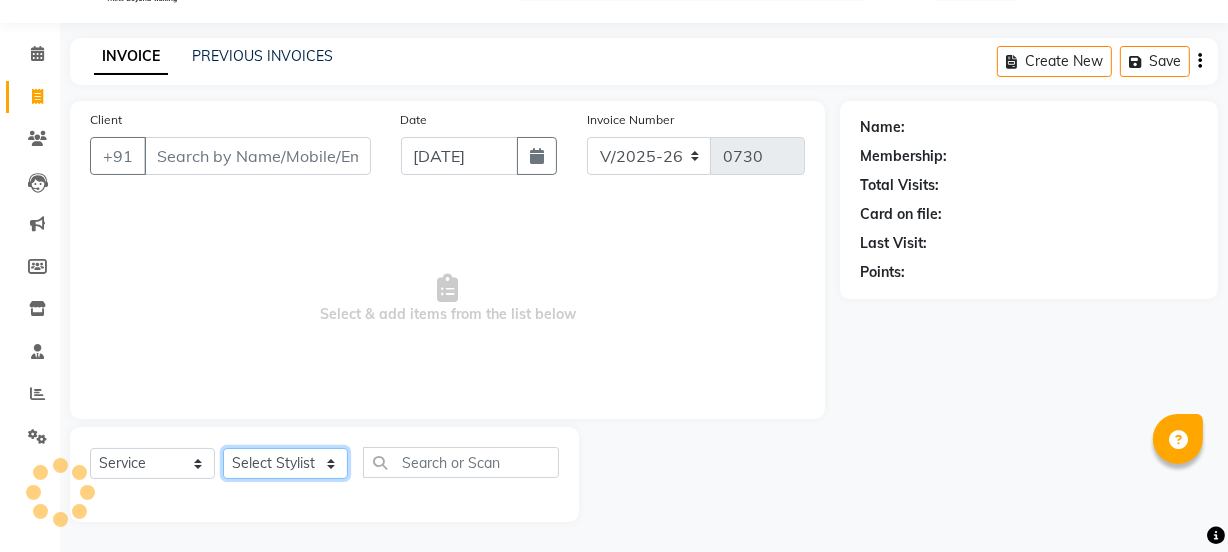 click on "Select Stylist" 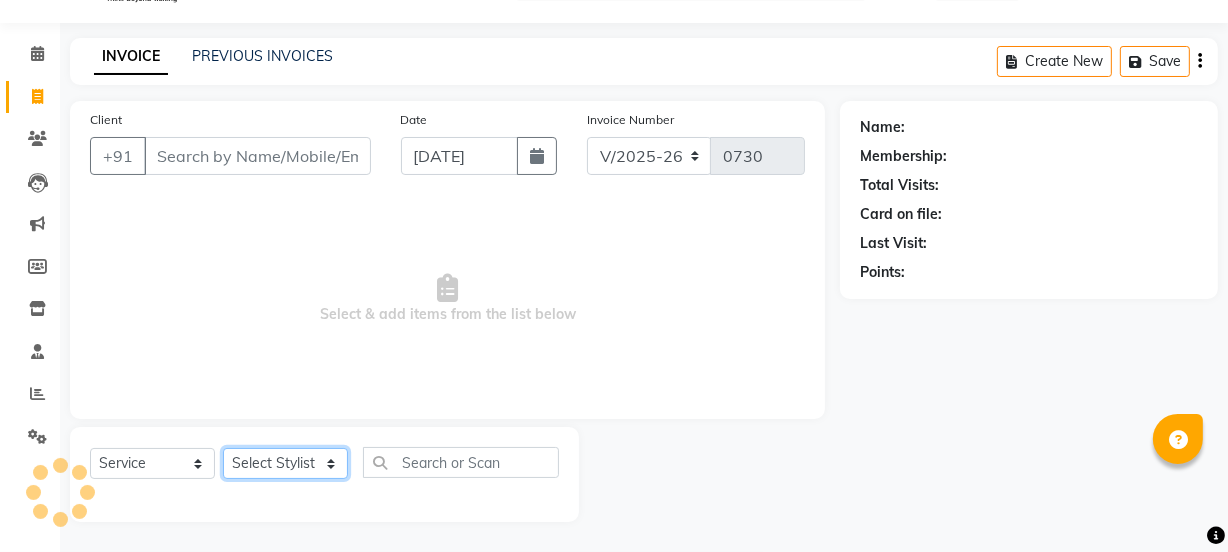 click on "Select Stylist" 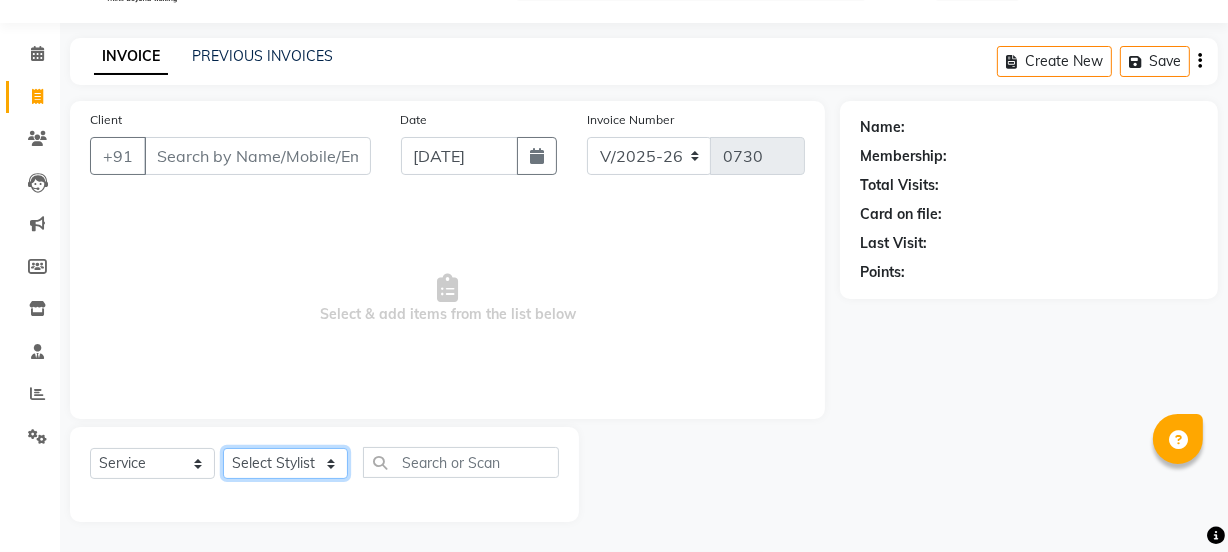 click on "Select Stylist" 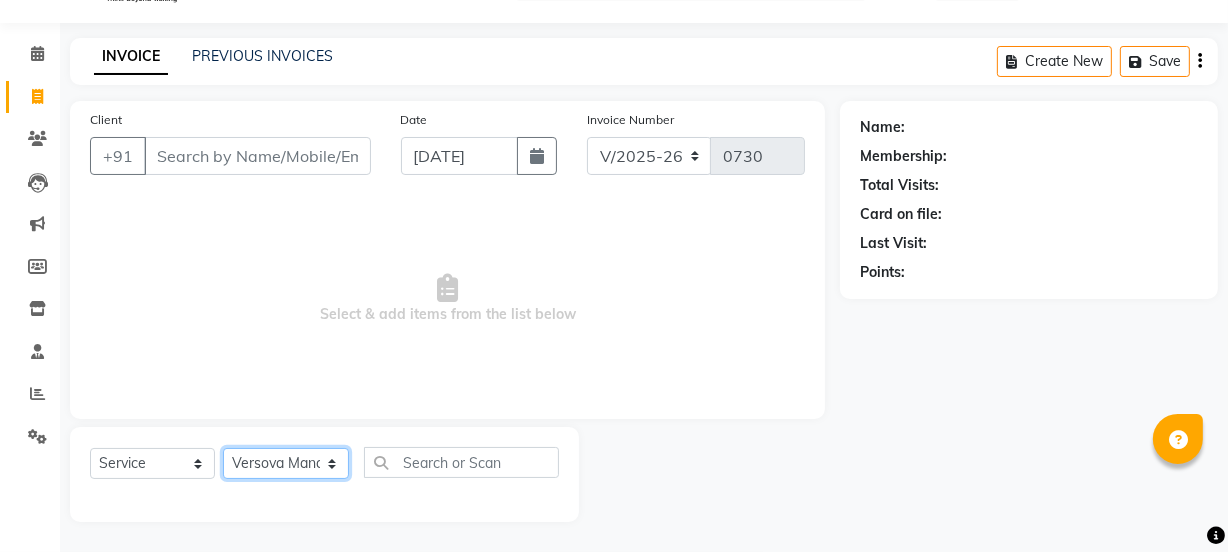 click on "Select Stylist ADMIN [PERSON_NAME]  [PERSON_NAME] [PERSON_NAME]  [PERSON_NAME] [PERSON_NAME] [PERSON_NAME] [PERSON_NAME]  [PERSON_NAME]  [PERSON_NAME]  Sheetal  SIDDHI Sunny  teju  Versova Manager [PERSON_NAME] [PERSON_NAME]" 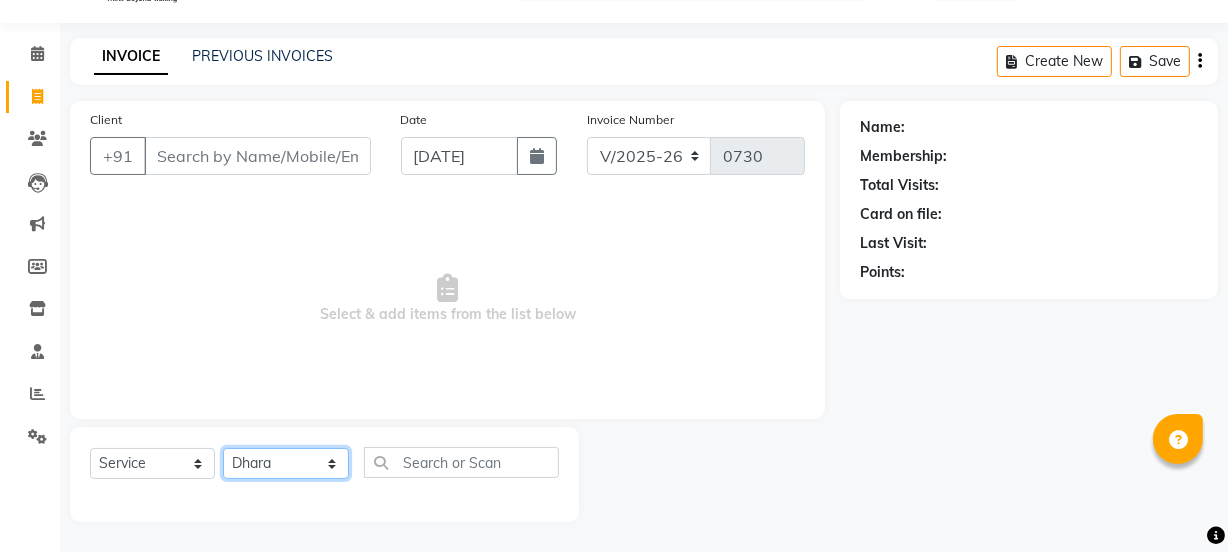 click on "Select Stylist ADMIN [PERSON_NAME]  [PERSON_NAME] [PERSON_NAME]  [PERSON_NAME] [PERSON_NAME] [PERSON_NAME] [PERSON_NAME]  [PERSON_NAME]  [PERSON_NAME]  Sheetal  SIDDHI Sunny  teju  Versova Manager [PERSON_NAME] [PERSON_NAME]" 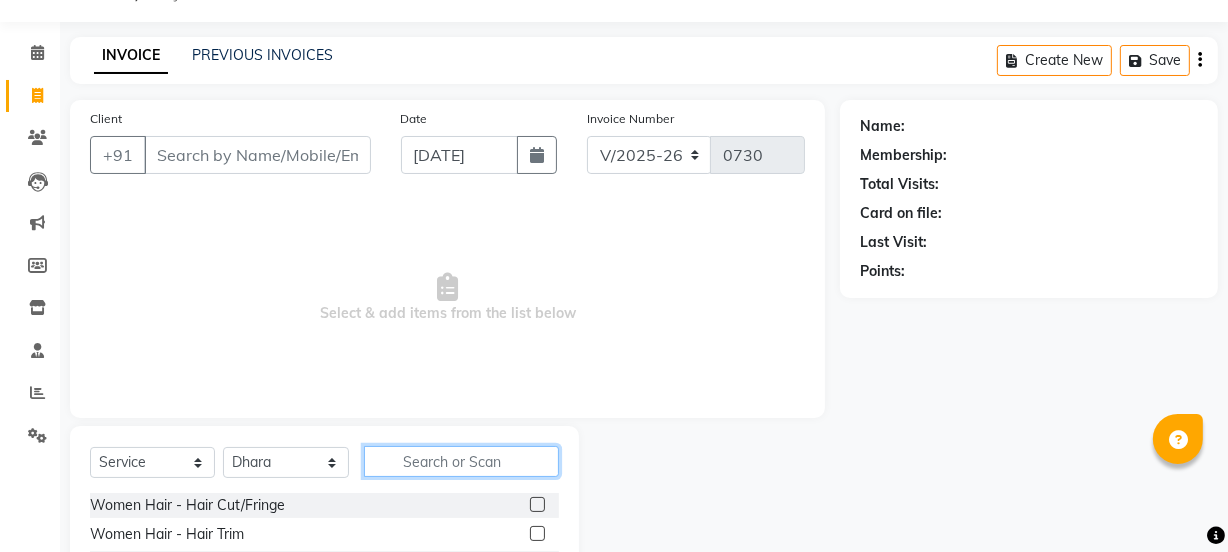 click 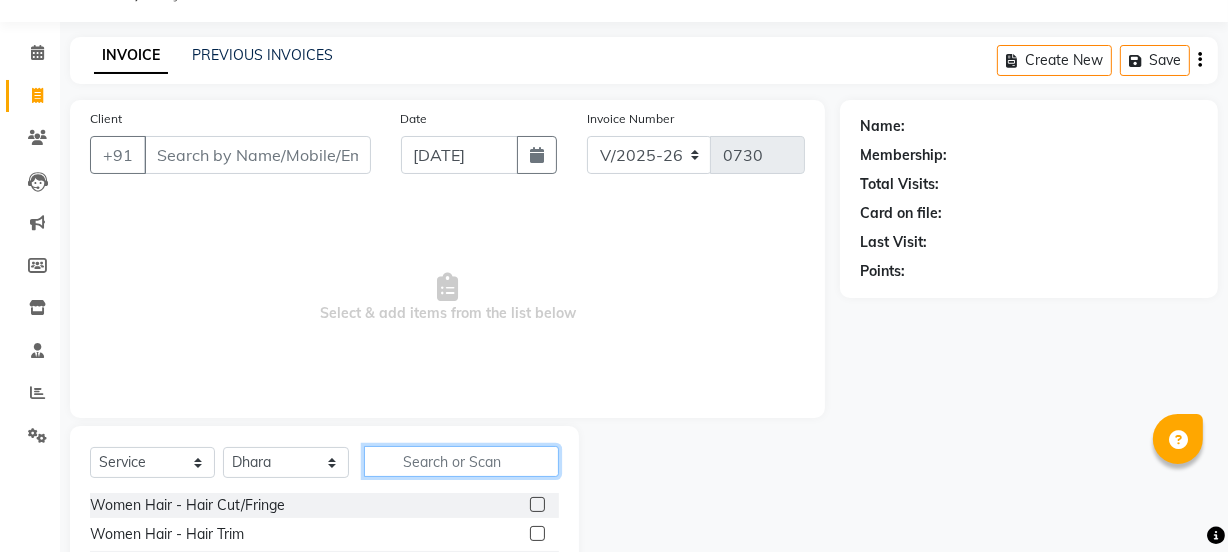 type on "R" 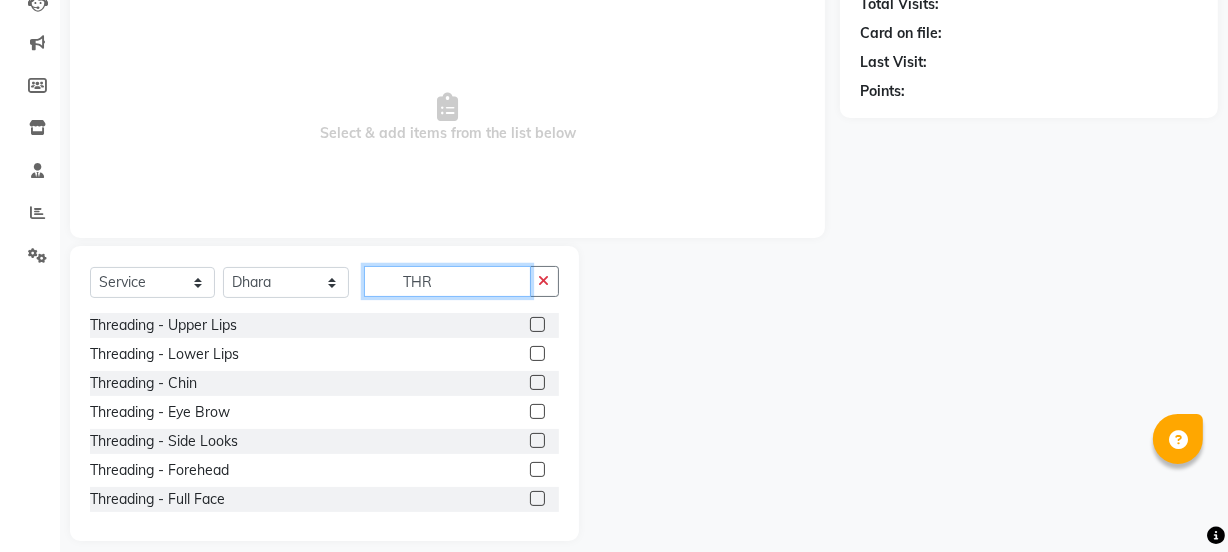 scroll, scrollTop: 250, scrollLeft: 0, axis: vertical 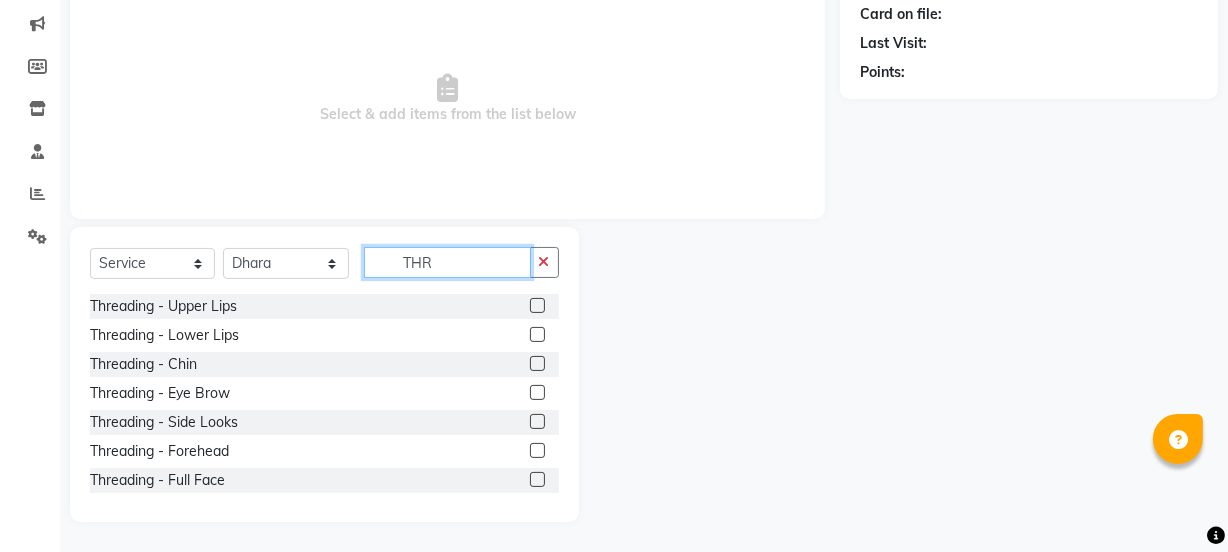 type on "THR" 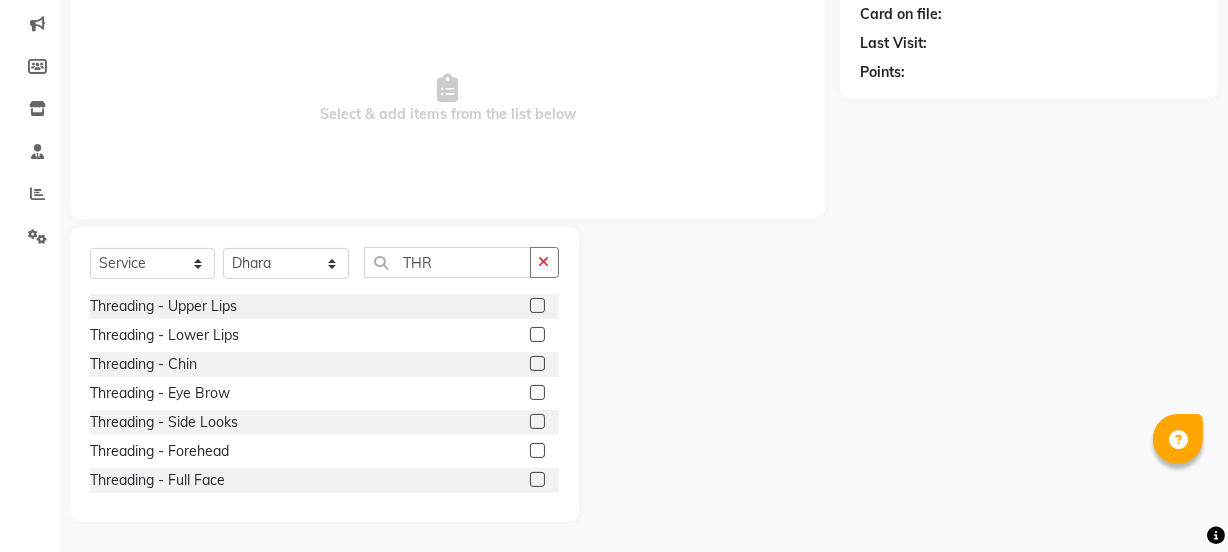click on "Threading  - Eye Brow" 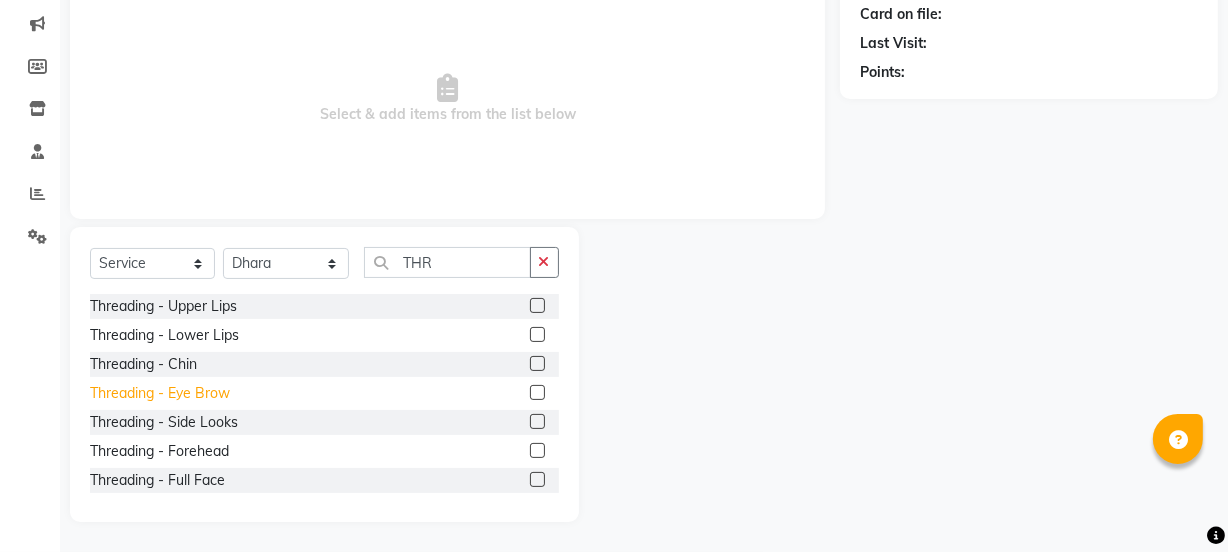 click on "Threading  - Eye Brow" 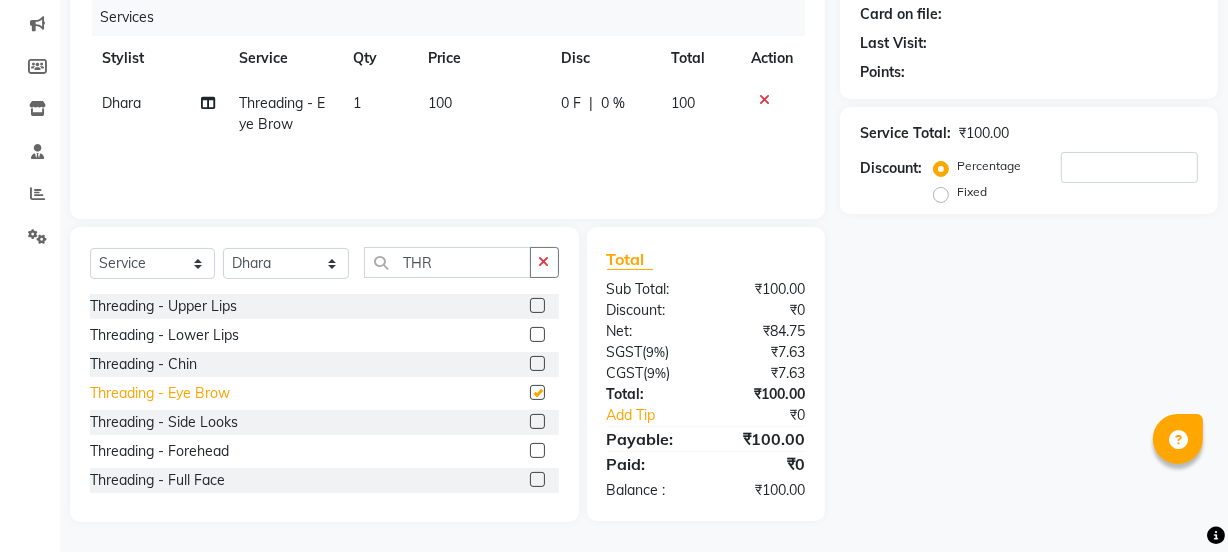 checkbox on "false" 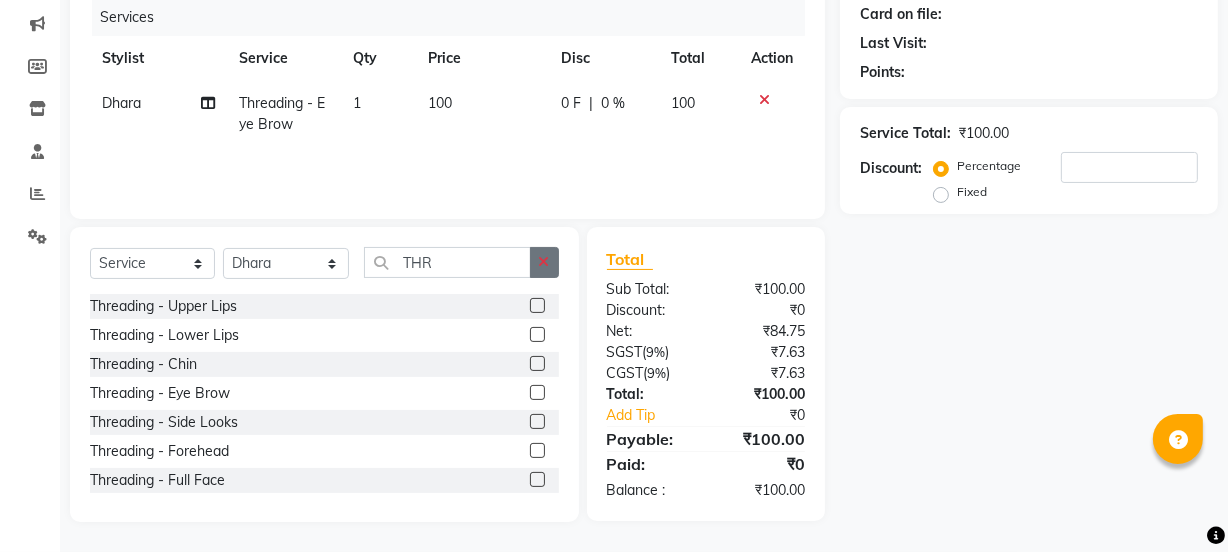 click 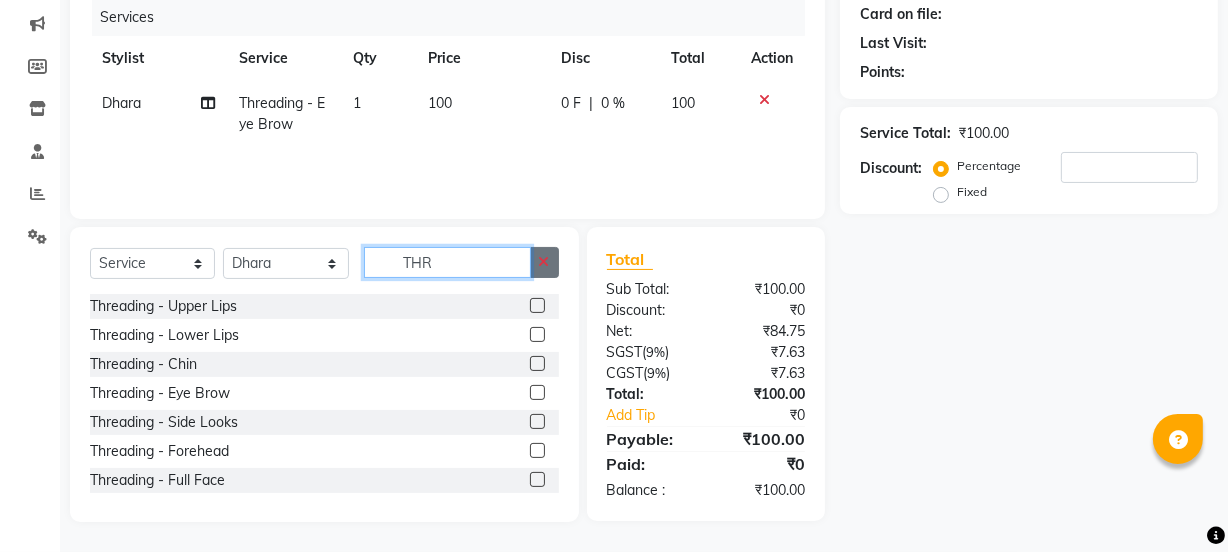 type 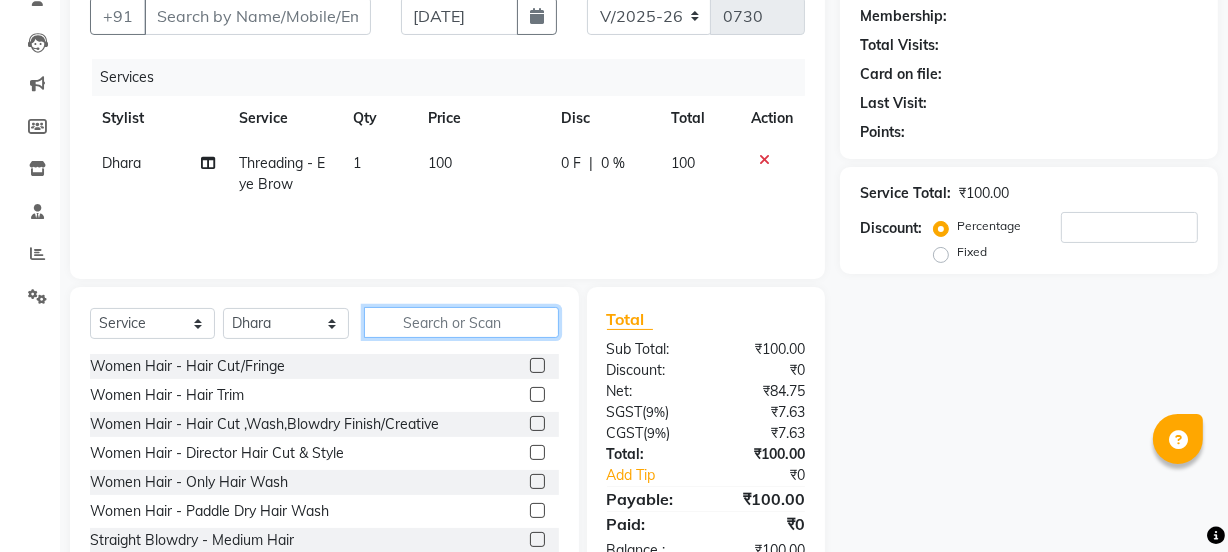 scroll, scrollTop: 159, scrollLeft: 0, axis: vertical 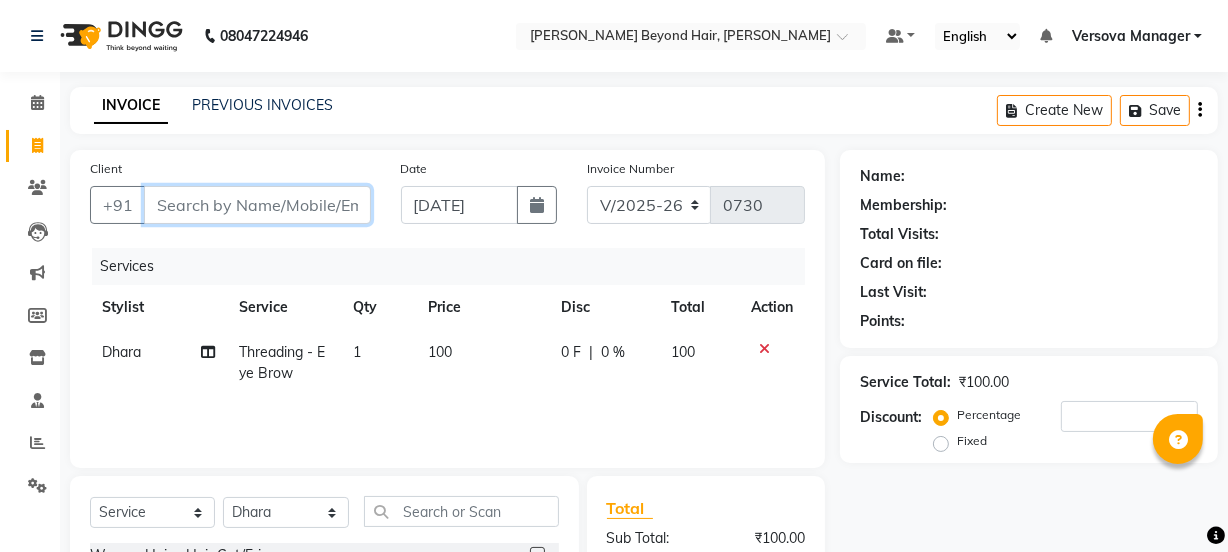 click on "Client" at bounding box center [257, 205] 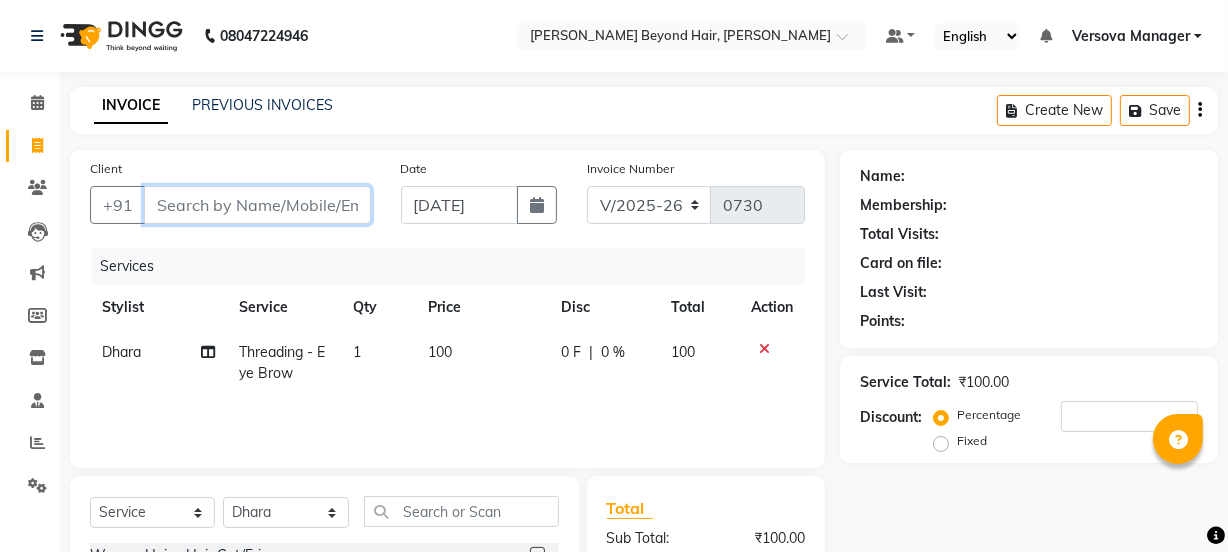 type on "7" 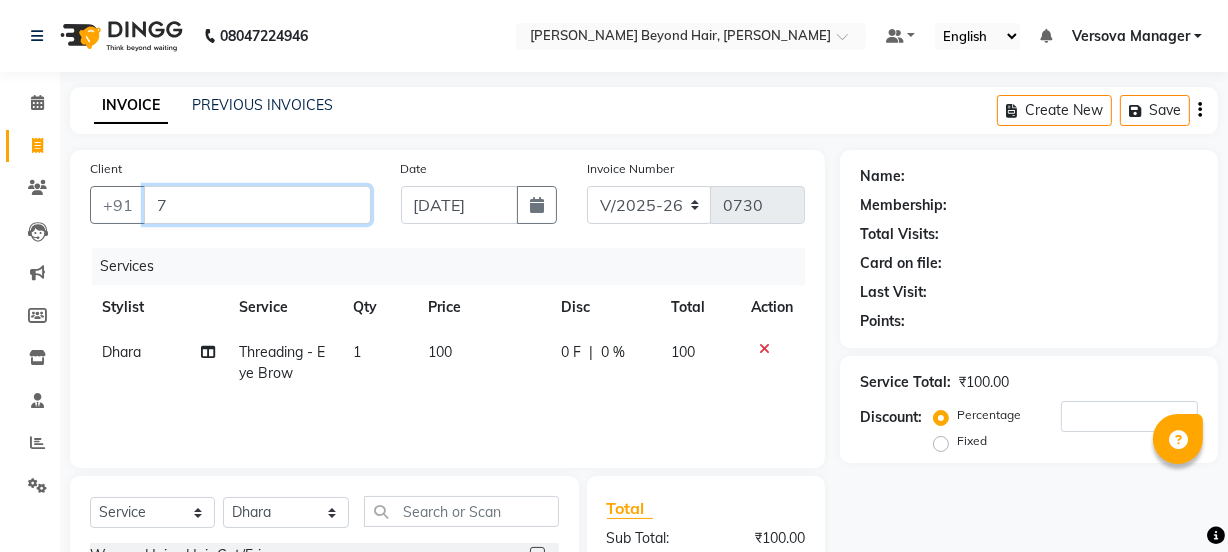 type on "0" 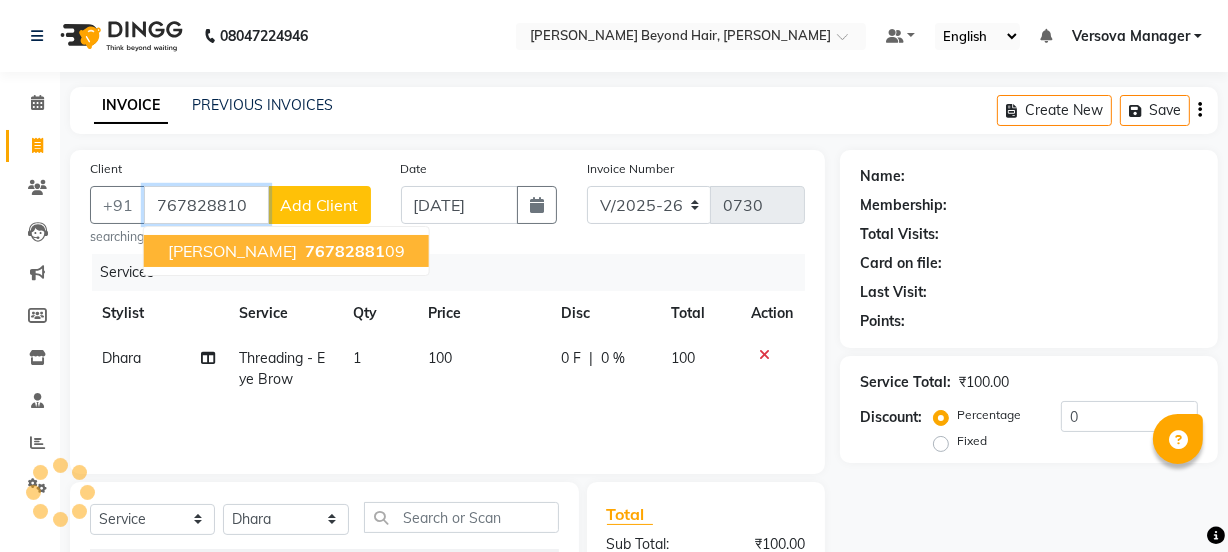 click on "76782881" at bounding box center (345, 251) 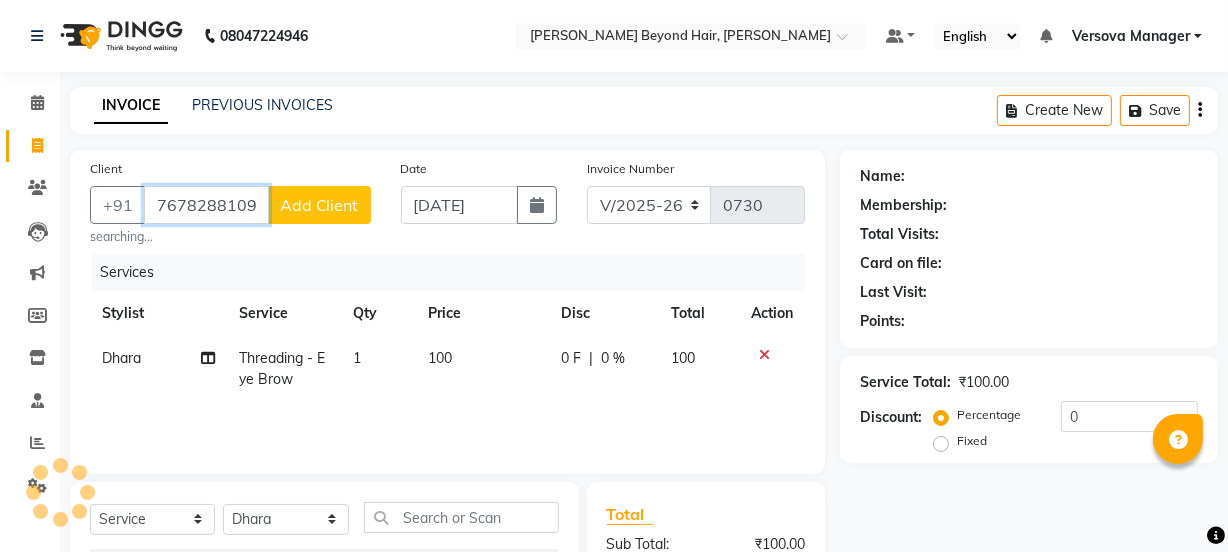 type on "7678288109" 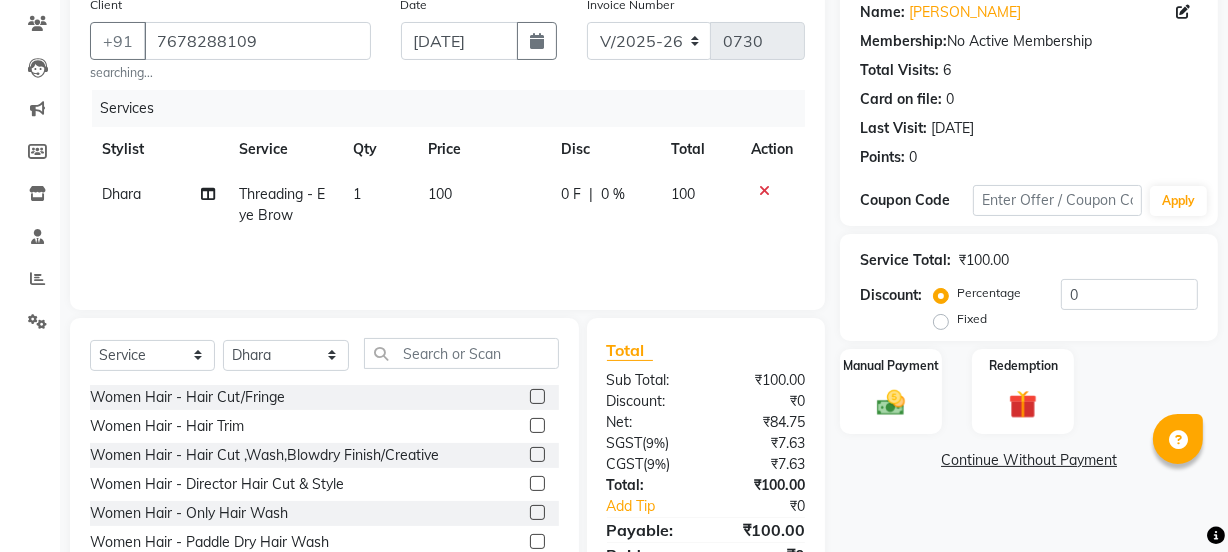 scroll, scrollTop: 256, scrollLeft: 0, axis: vertical 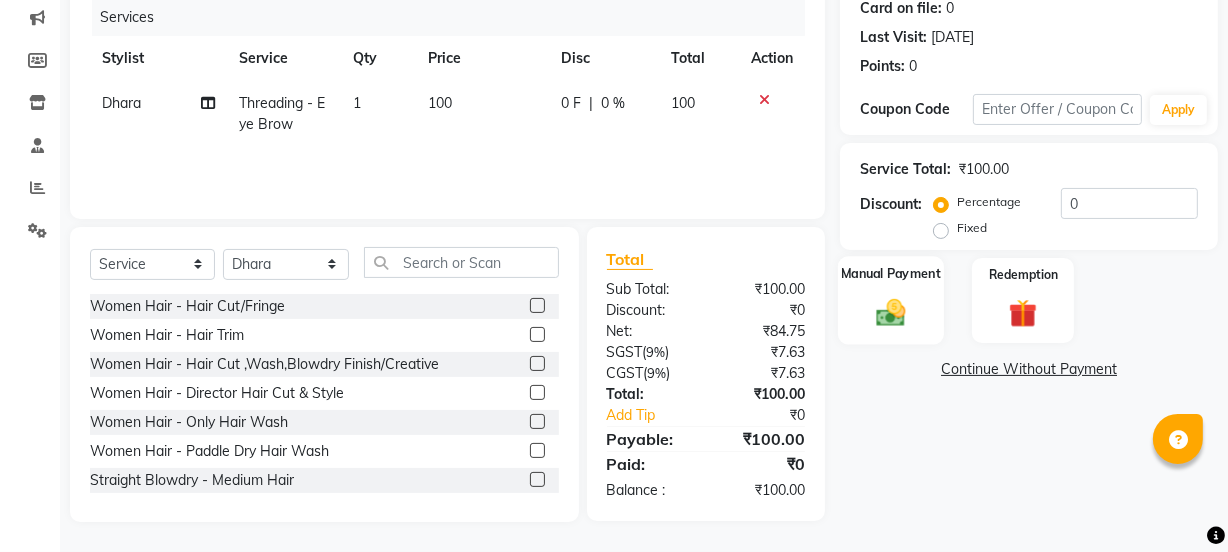 click 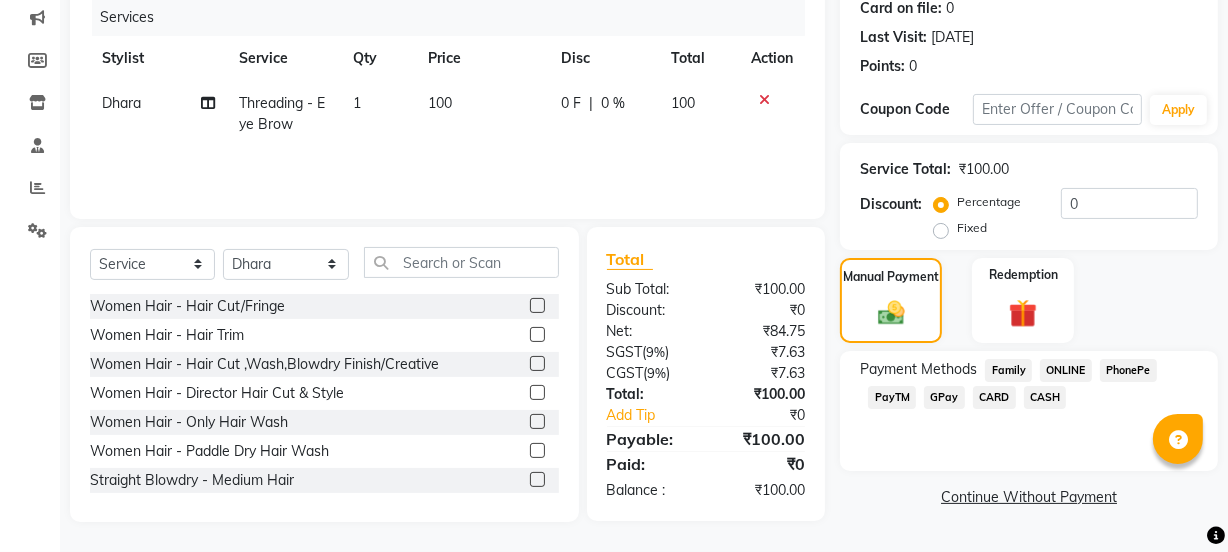 click on "GPay" 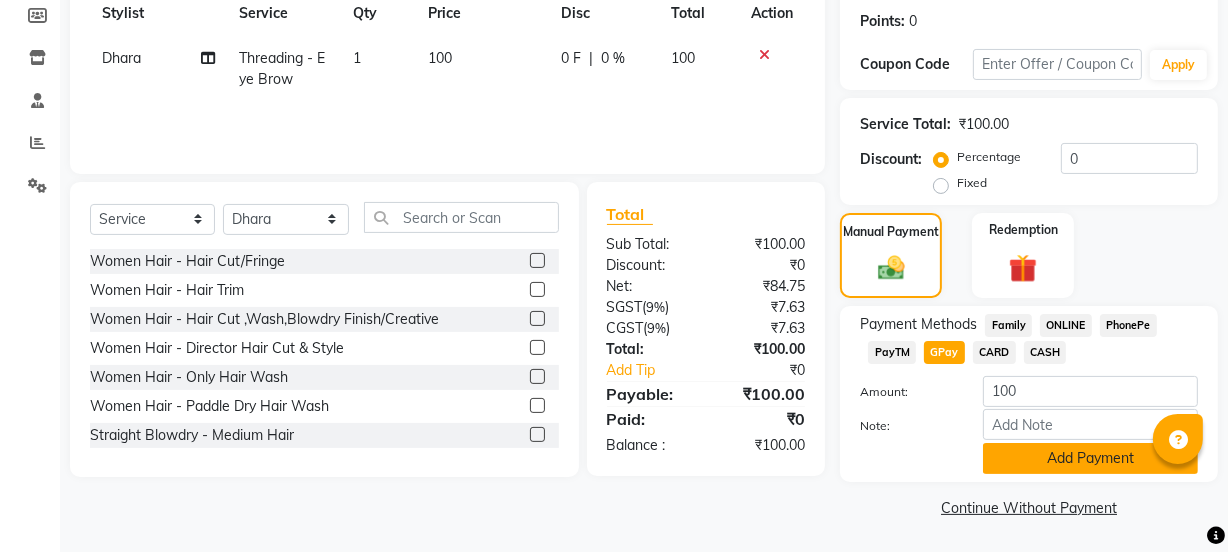 click on "Add Payment" 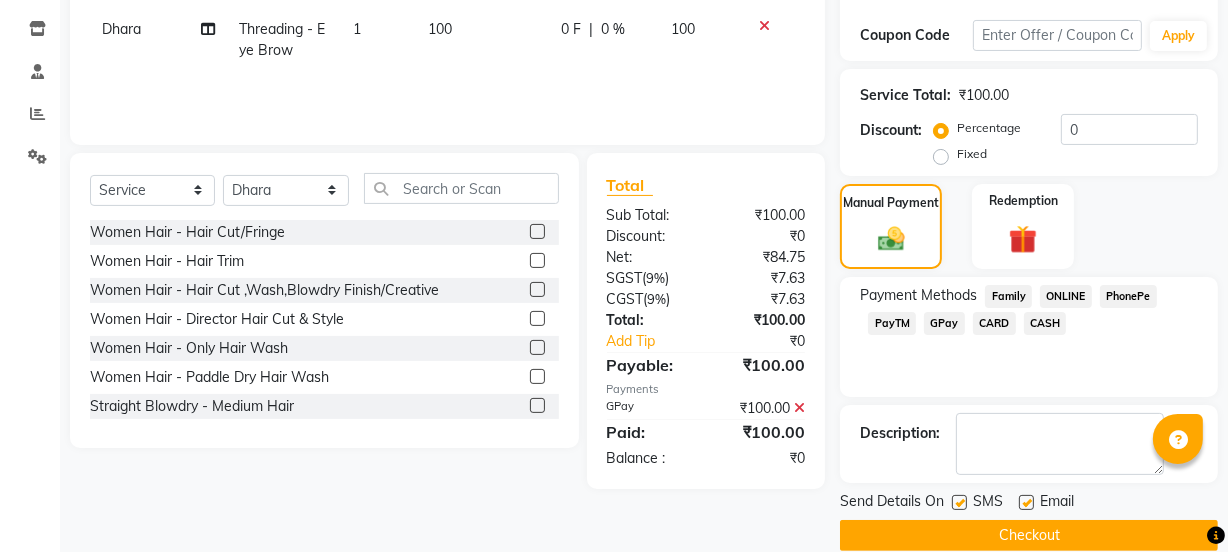 scroll, scrollTop: 357, scrollLeft: 0, axis: vertical 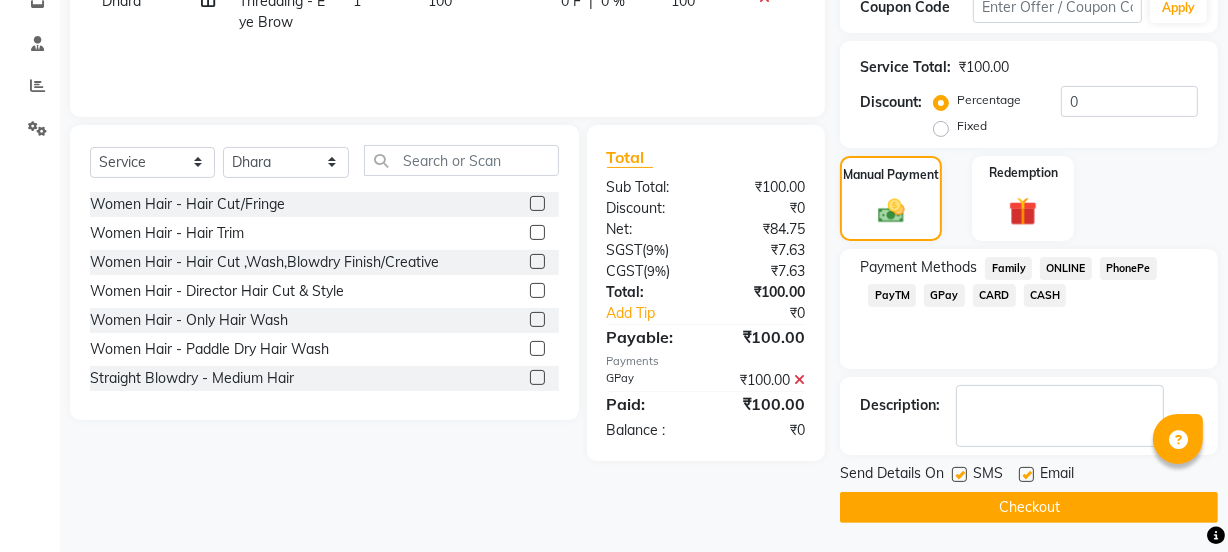click 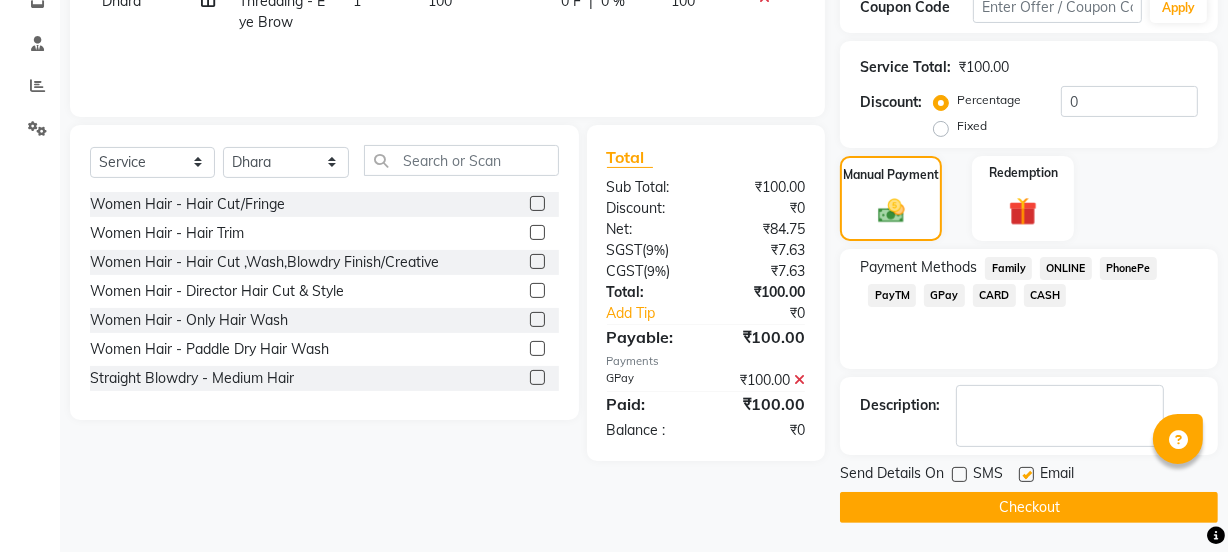 click on "Checkout" 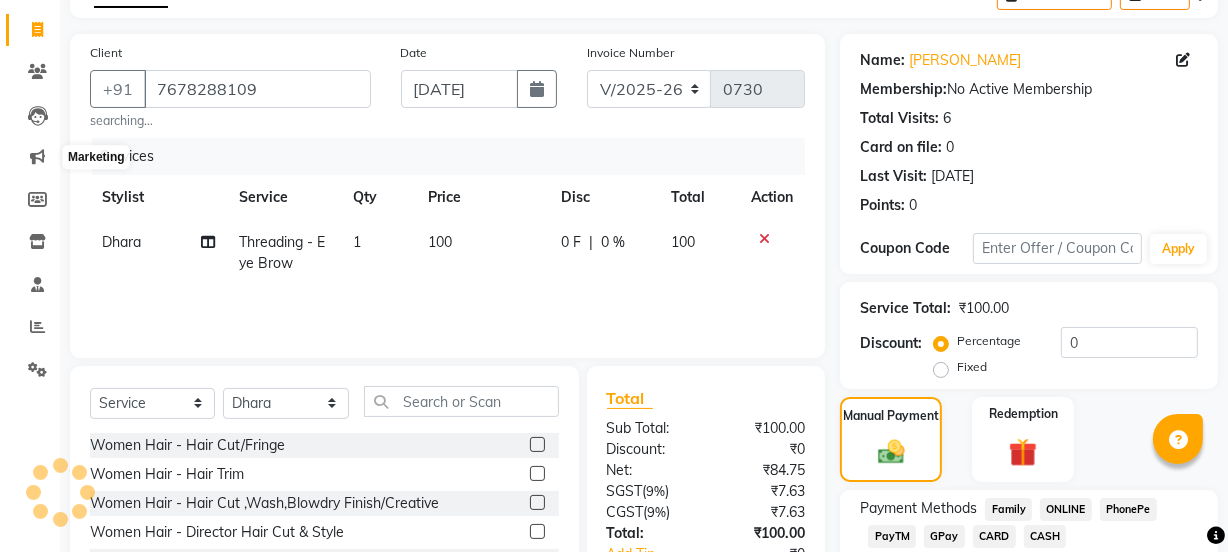 scroll, scrollTop: 0, scrollLeft: 0, axis: both 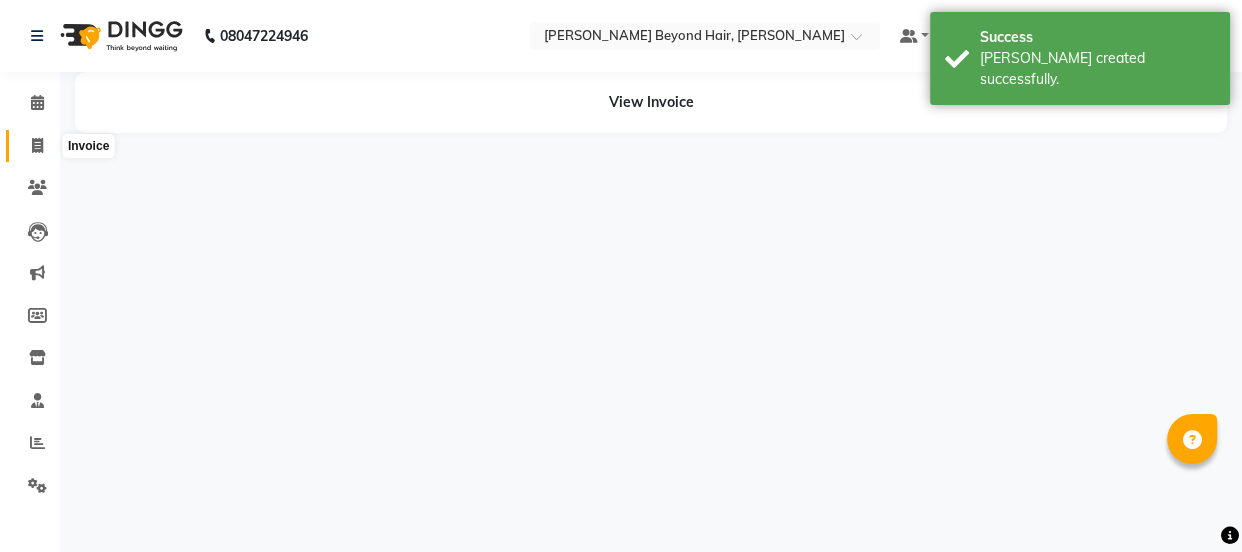 click 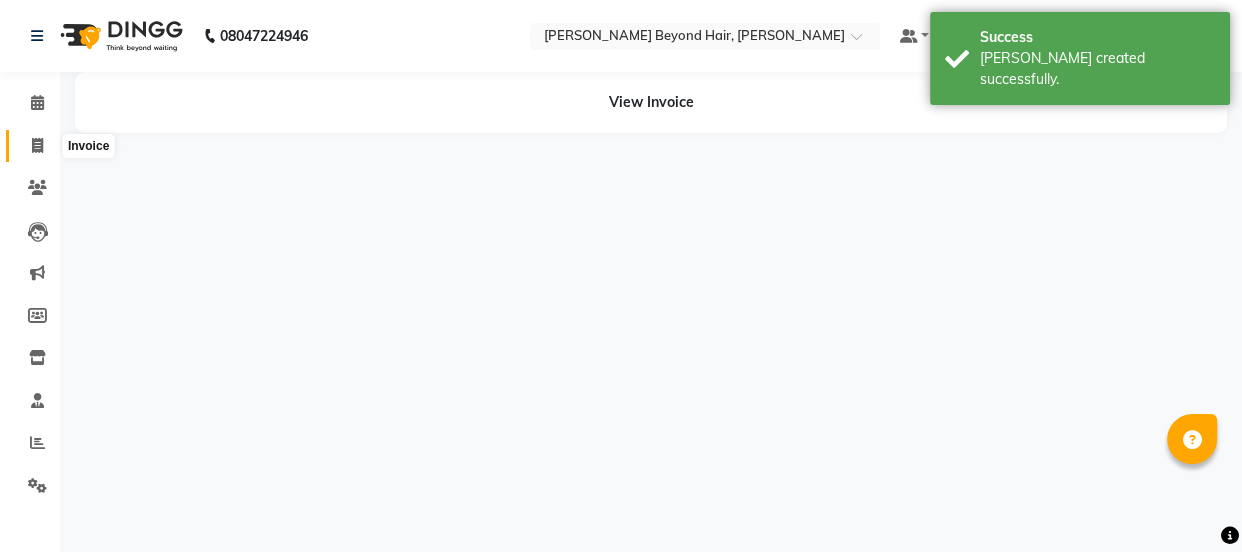 select on "service" 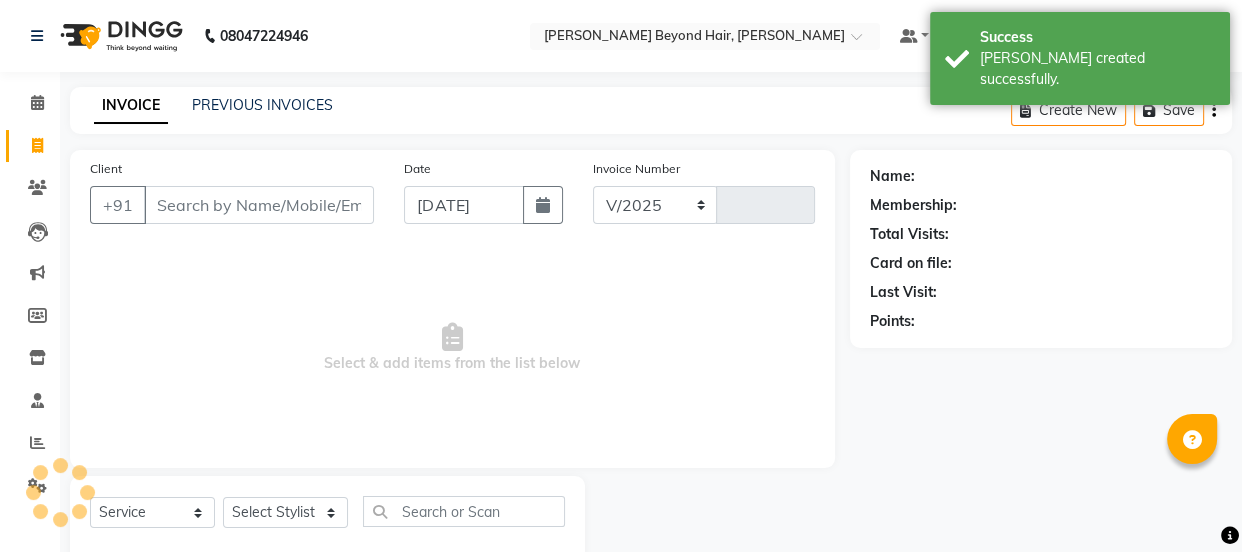 select on "6352" 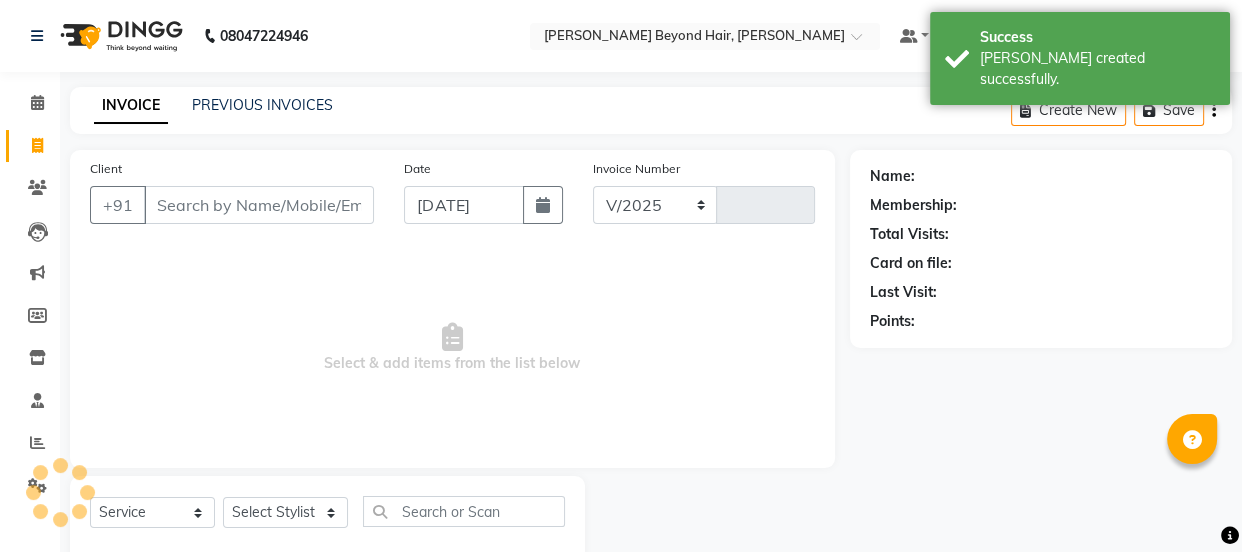 type on "0731" 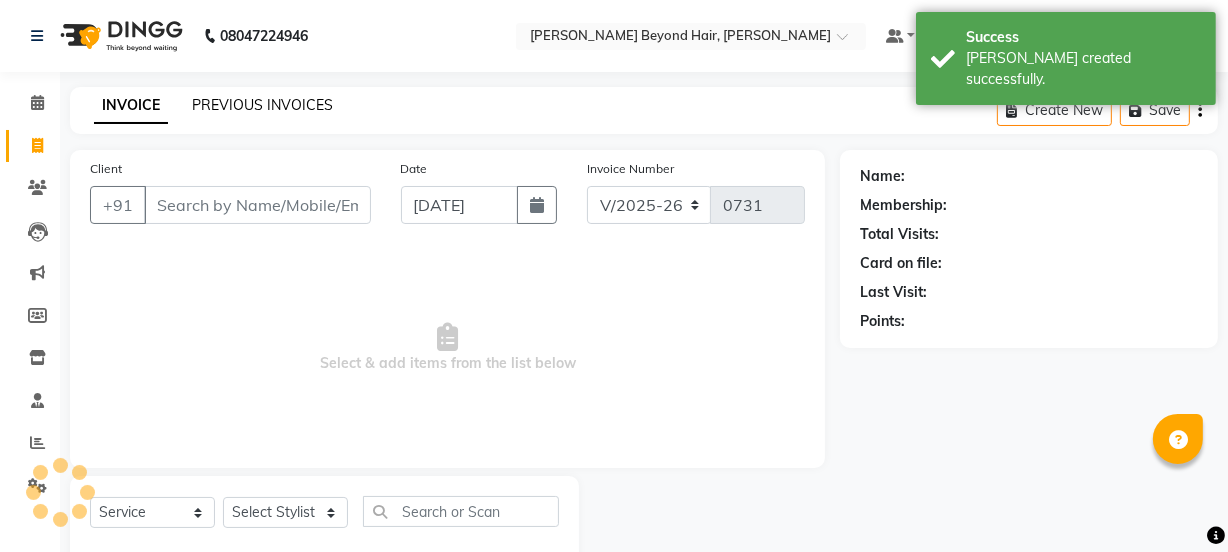 click on "PREVIOUS INVOICES" 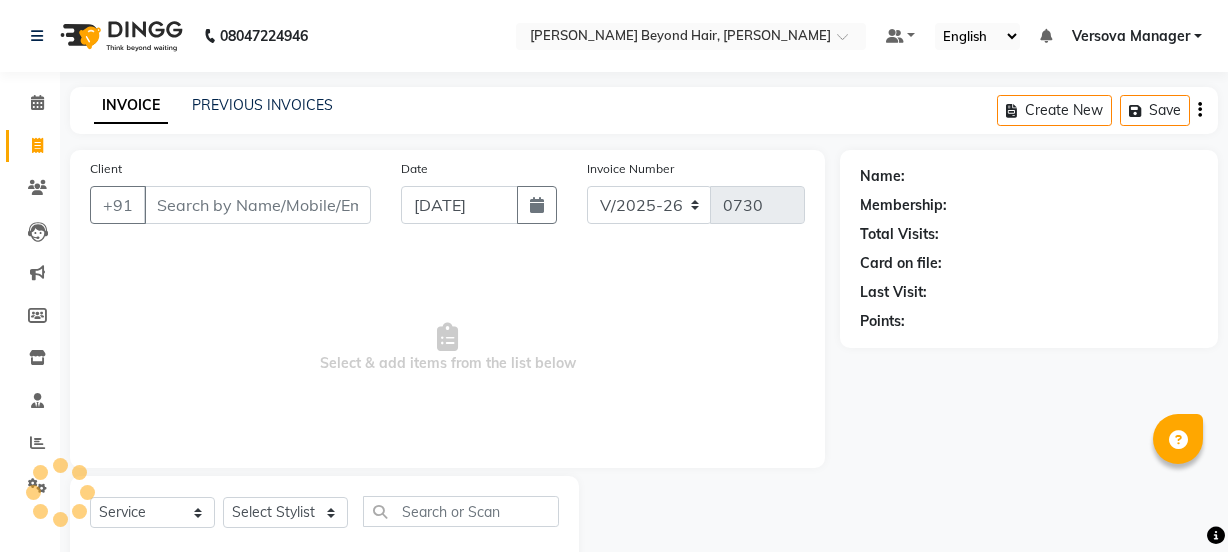 select on "6352" 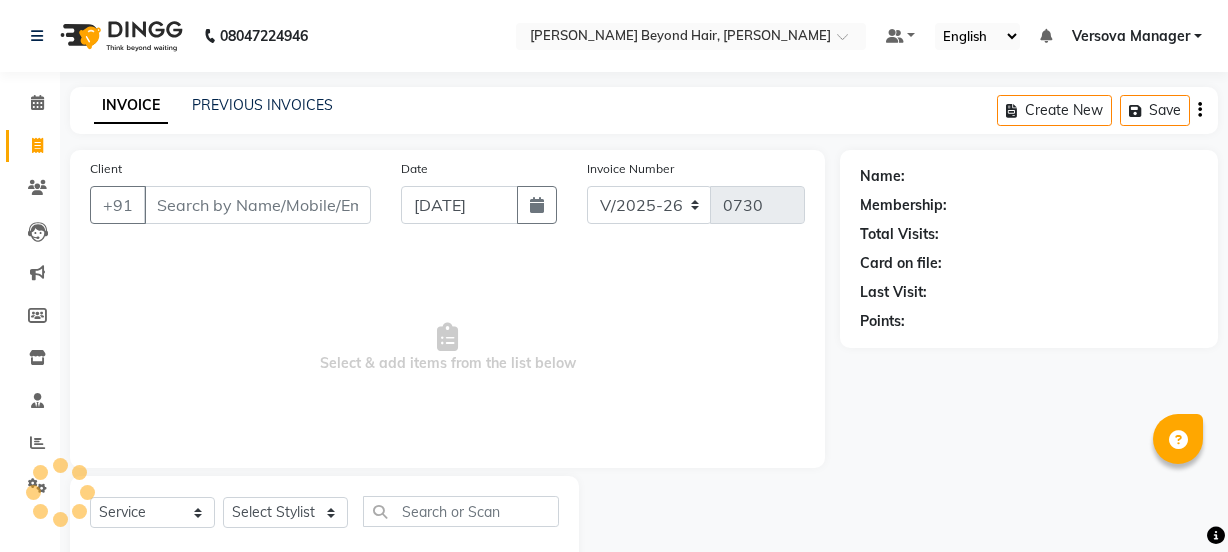 select on "48071" 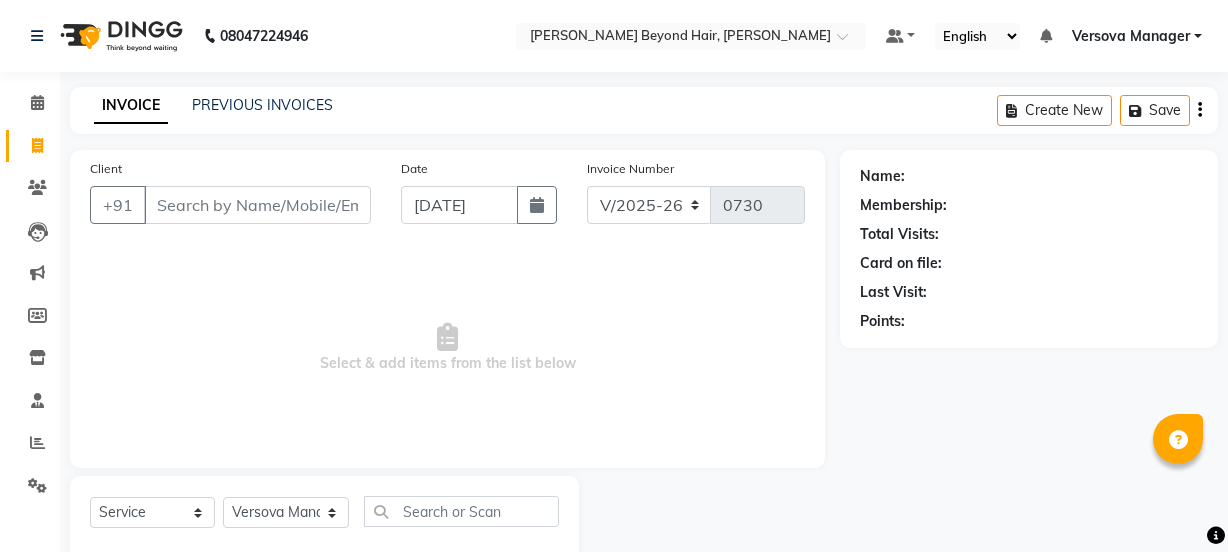 scroll, scrollTop: 0, scrollLeft: 0, axis: both 